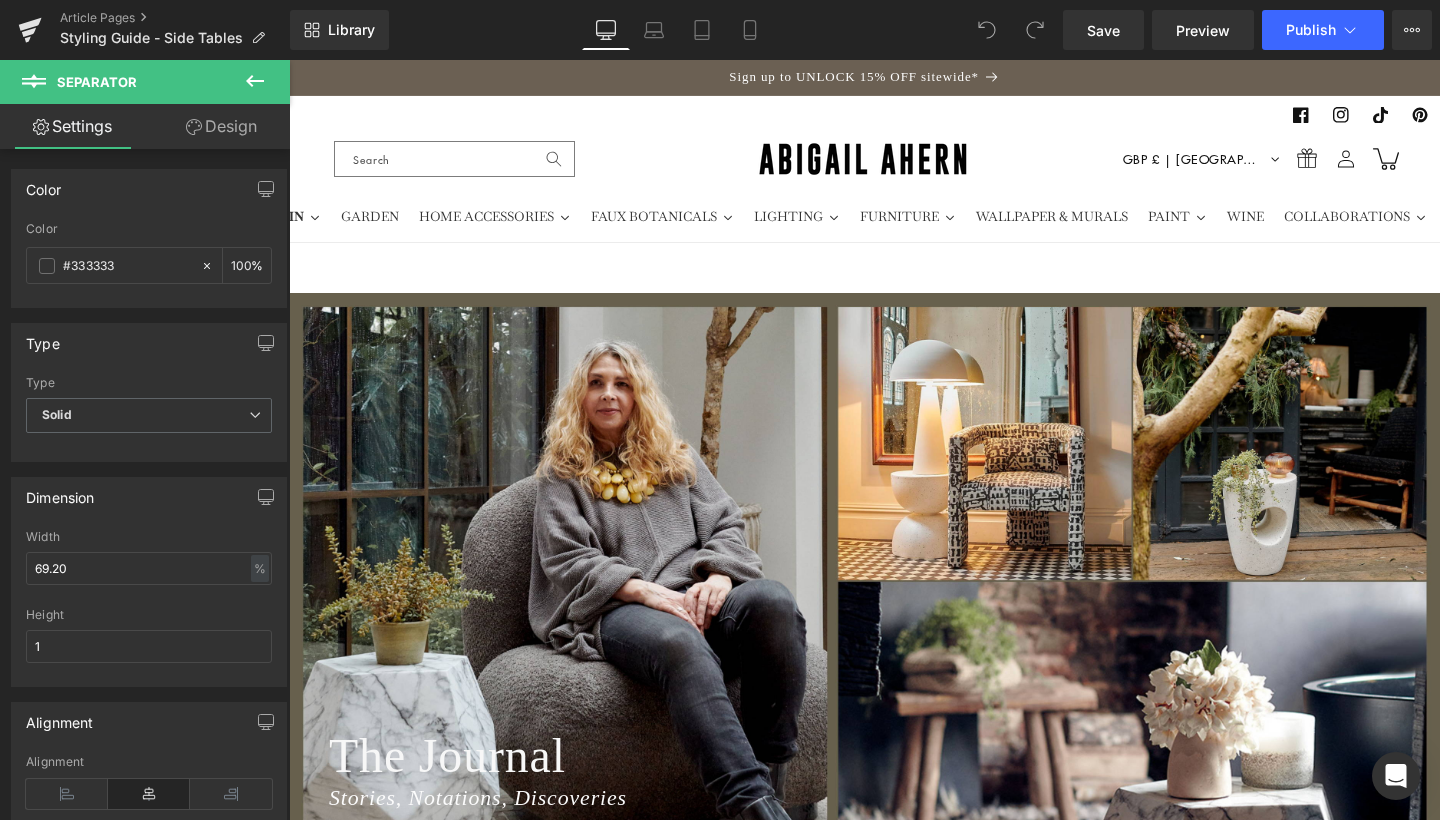 scroll, scrollTop: 0, scrollLeft: 0, axis: both 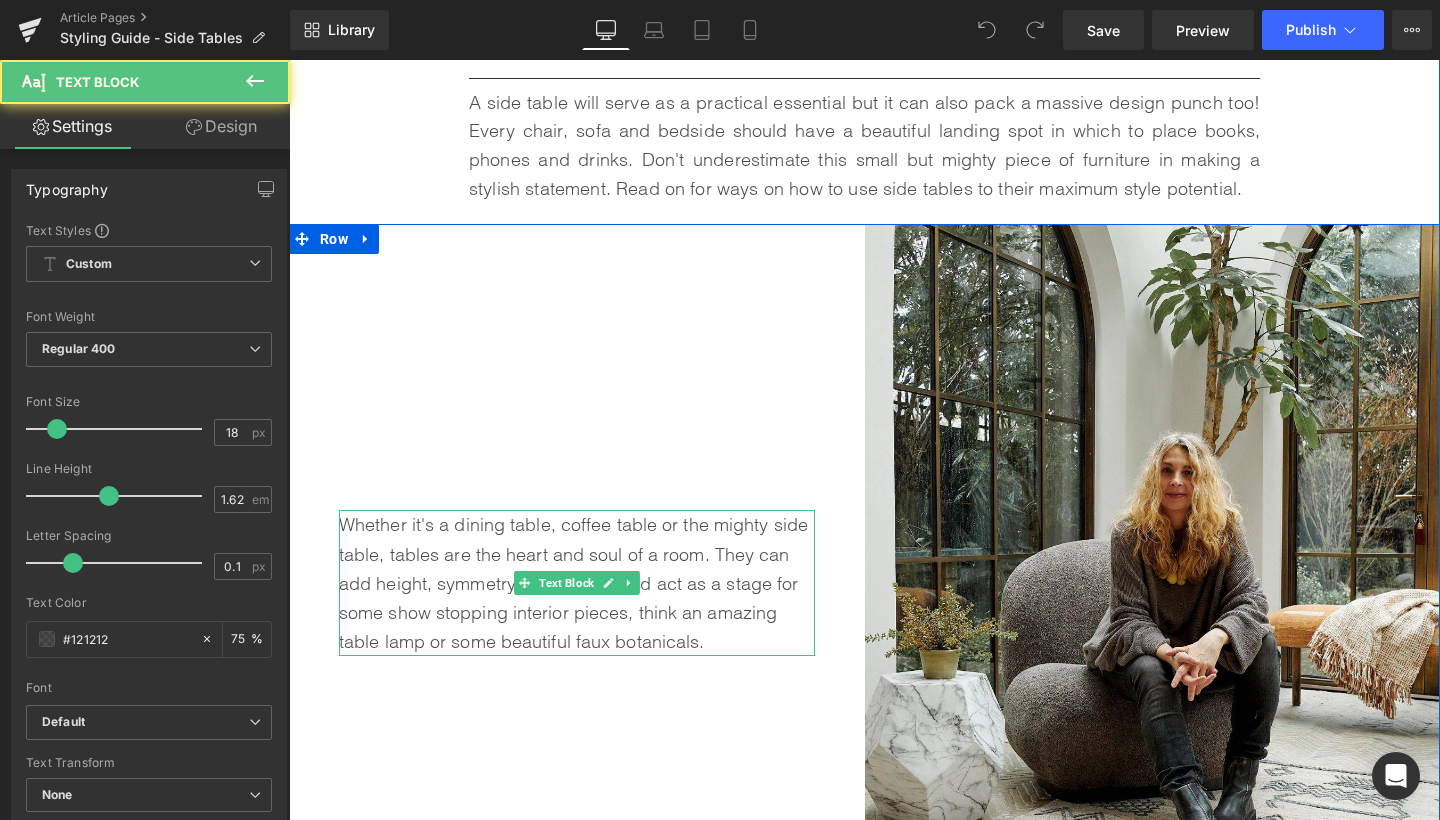 click on "Whether it's a dining table, coffee table or the mighty side table, tables are the heart and soul of a room. They can add height, symmetry, asymmetry and act as a stage for some show stopping interior pieces, think an amazing table lamp or some beautiful faux botanicals." at bounding box center (577, 583) 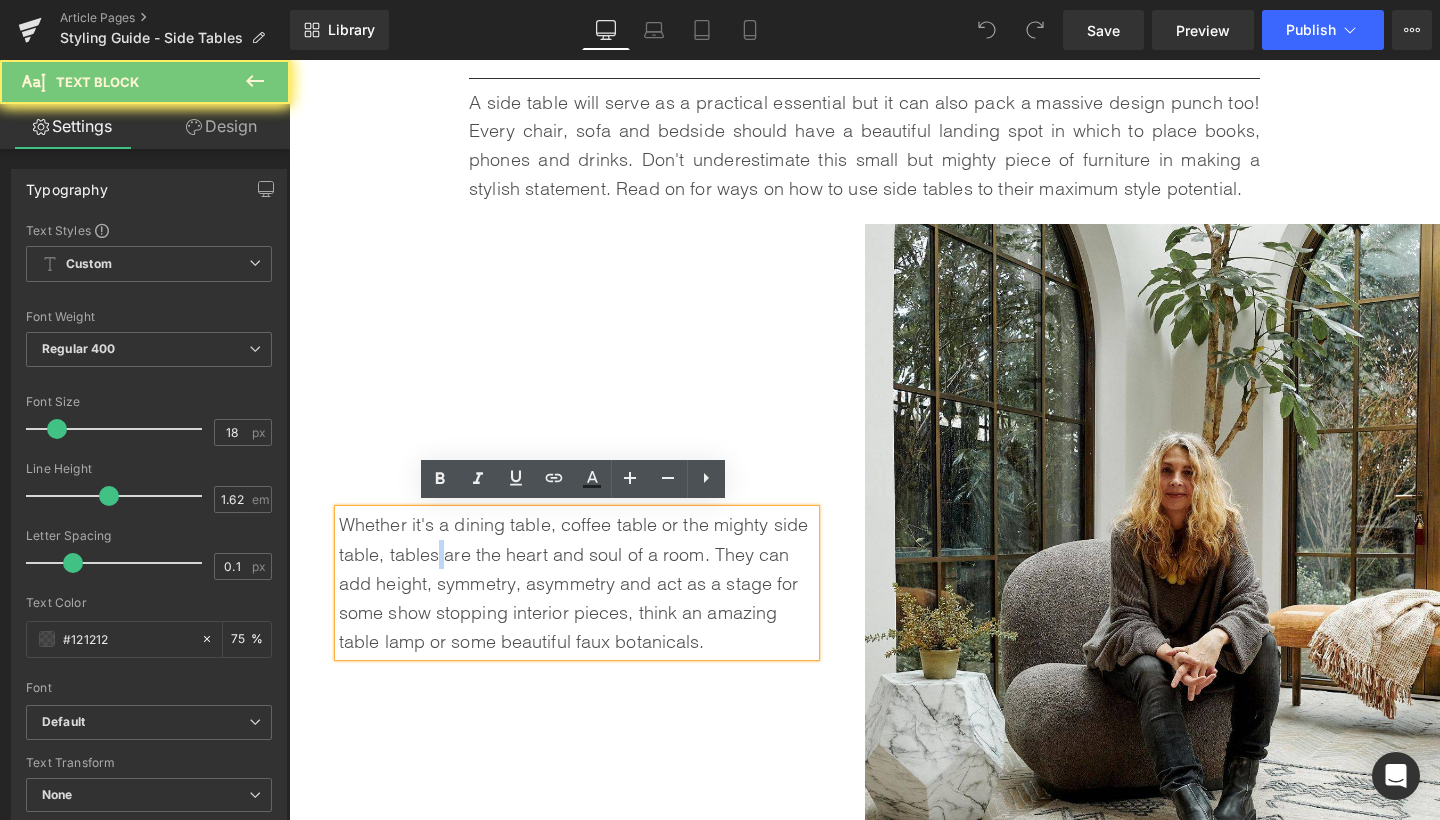 click on "Whether it's a dining table, coffee table or the mighty side table, tables are the heart and soul of a room. They can add height, symmetry, asymmetry and act as a stage for some show stopping interior pieces, think an amazing table lamp or some beautiful faux botanicals." at bounding box center (577, 583) 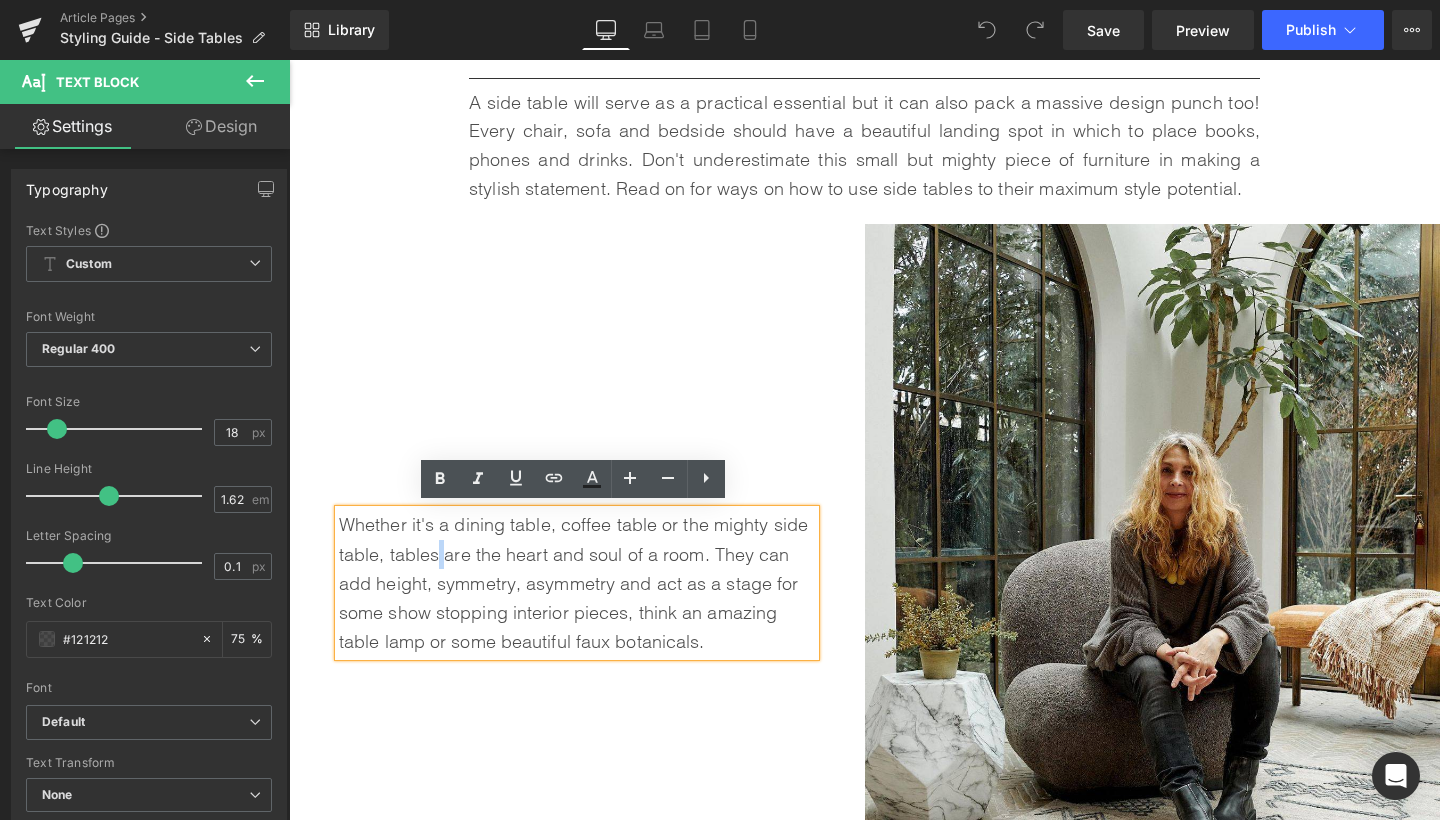 copy on "Whether it's a dining table, coffee table or the mighty side table, tables are the heart and soul of a room. They can add height, symmetry, asymmetry and act as a stage for some show stopping interior pieces, think an amazing table lamp or some beautiful faux botanicals." 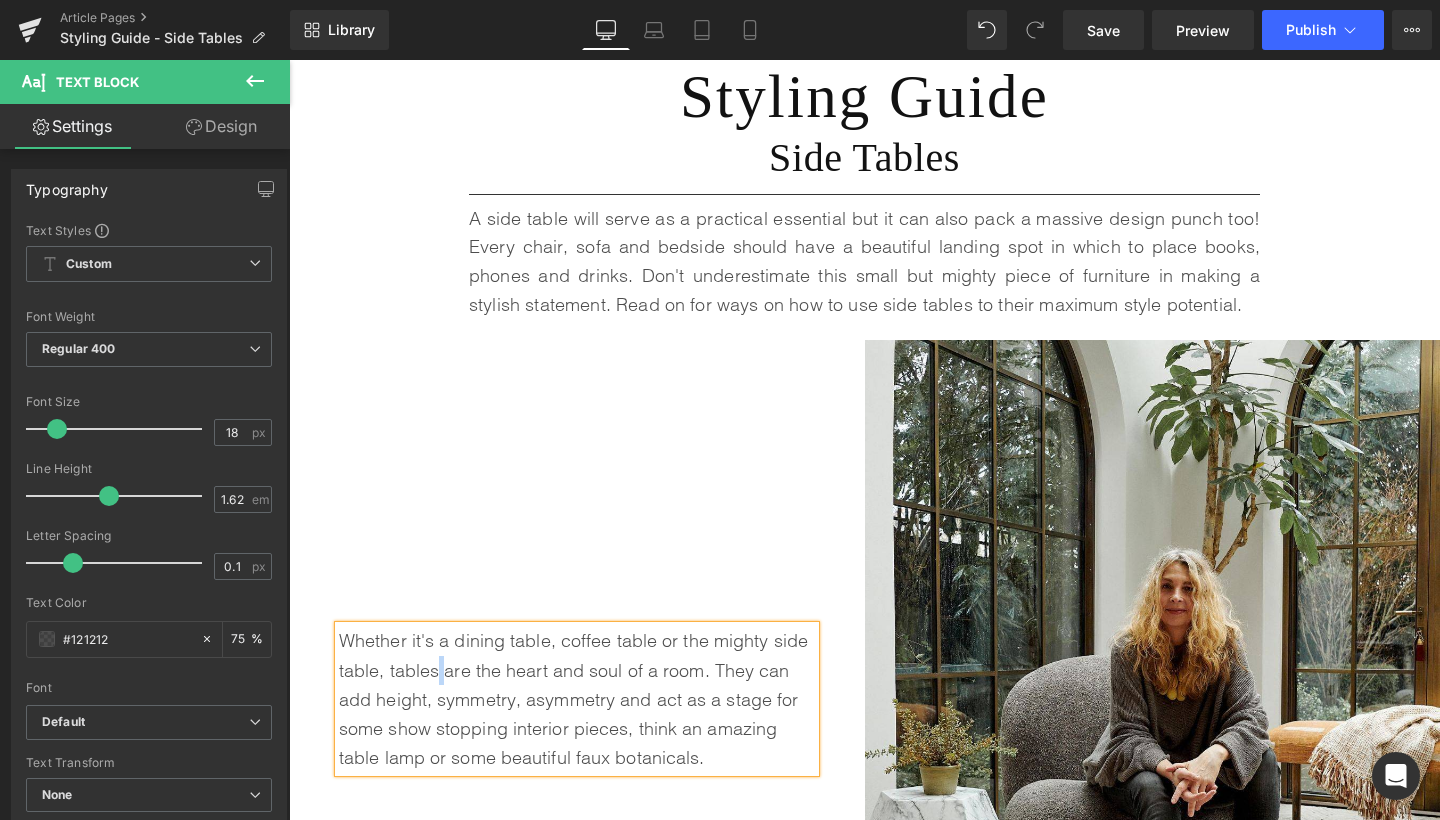 scroll, scrollTop: 822, scrollLeft: 0, axis: vertical 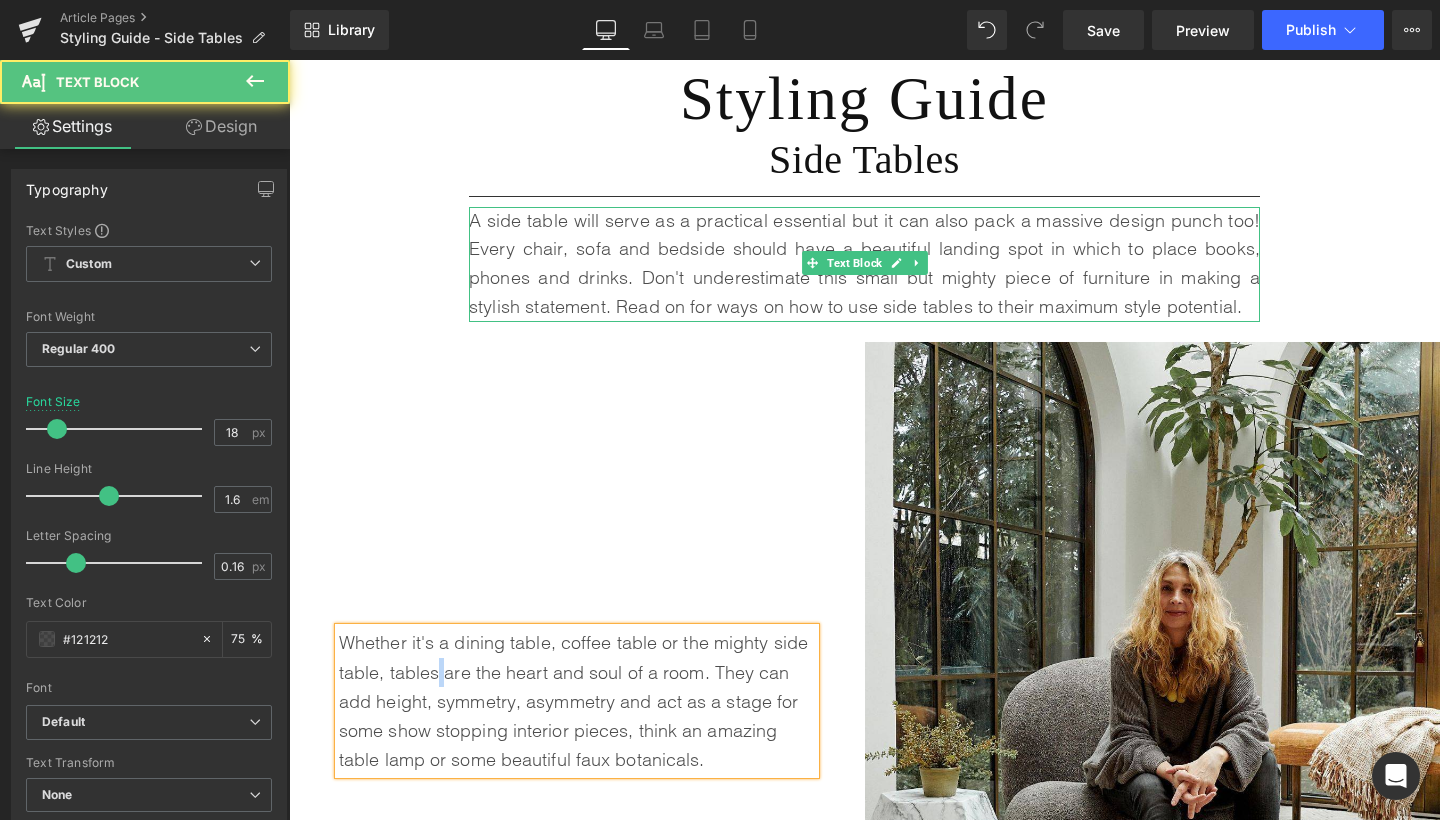 click on "A side table will serve as a practical essential but it can also pack a massive design punch too! Every chair, sofa and bedside should have a beautiful landing spot in which to place books, phones and drinks. Don't underestimate this small but mighty piece of furniture in making a stylish statement. Read on for ways on how to use side tables to their maximum style potential." at bounding box center (864, 264) 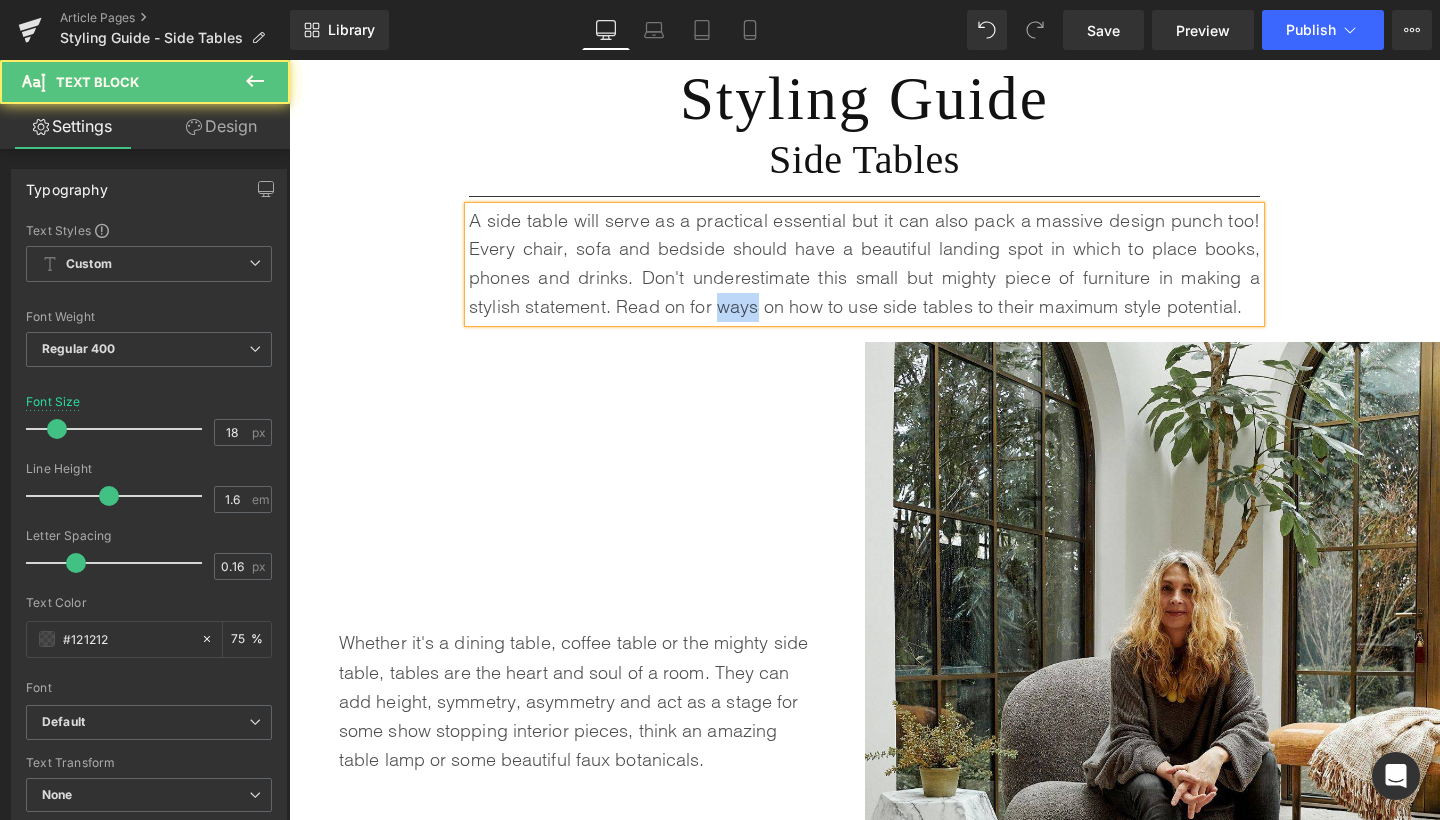 click on "A side table will serve as a practical essential but it can also pack a massive design punch too! Every chair, sofa and bedside should have a beautiful landing spot in which to place books, phones and drinks. Don't underestimate this small but mighty piece of furniture in making a stylish statement. Read on for ways on how to use side tables to their maximum style potential." at bounding box center [864, 264] 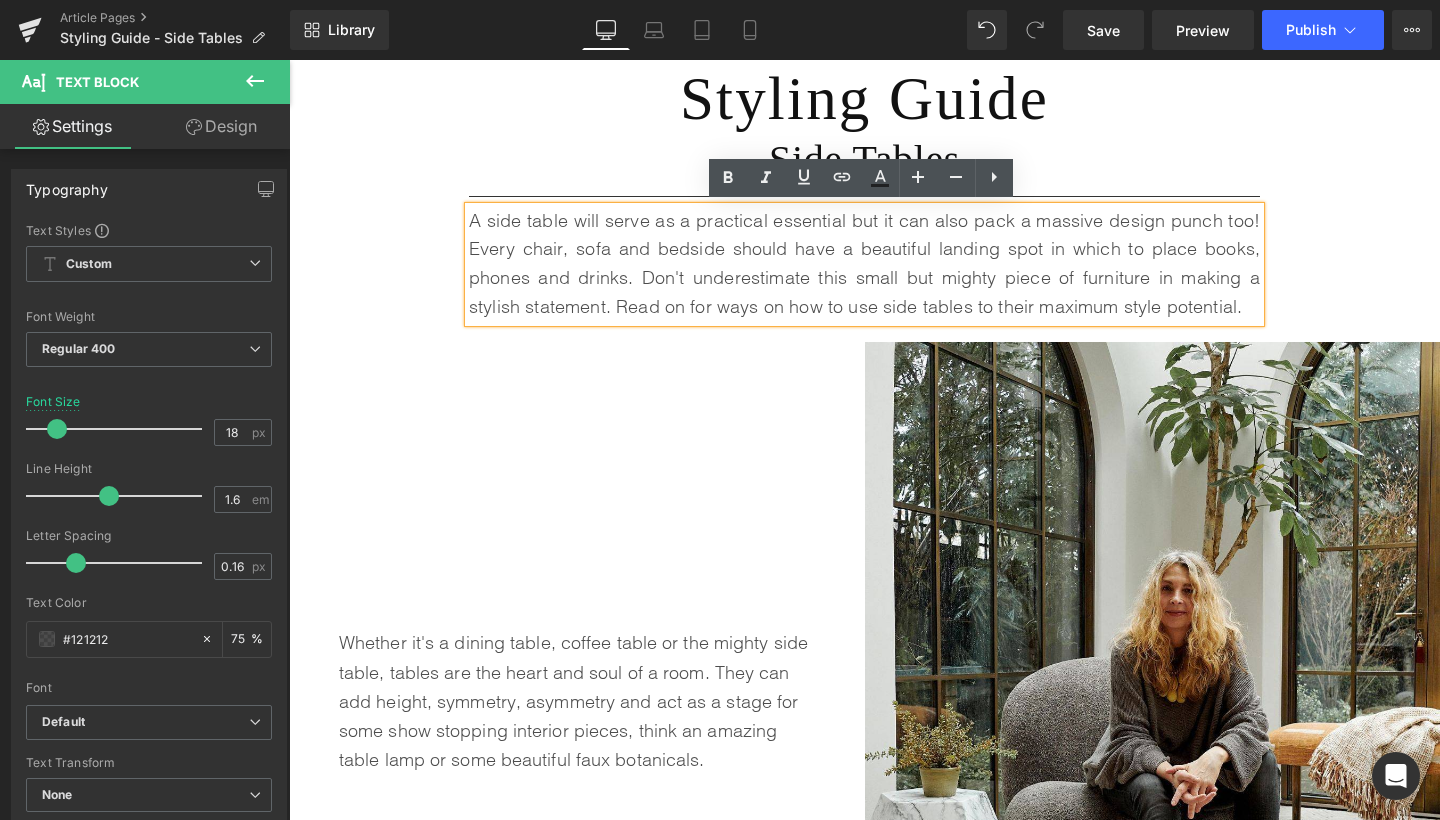 click on "A side table will serve as a practical essential but it can also pack a massive design punch too! Every chair, sofa and bedside should have a beautiful landing spot in which to place books, phones and drinks. Don't underestimate this small but mighty piece of furniture in making a stylish statement. Read on for ways on how to use side tables to their maximum style potential." at bounding box center (864, 264) 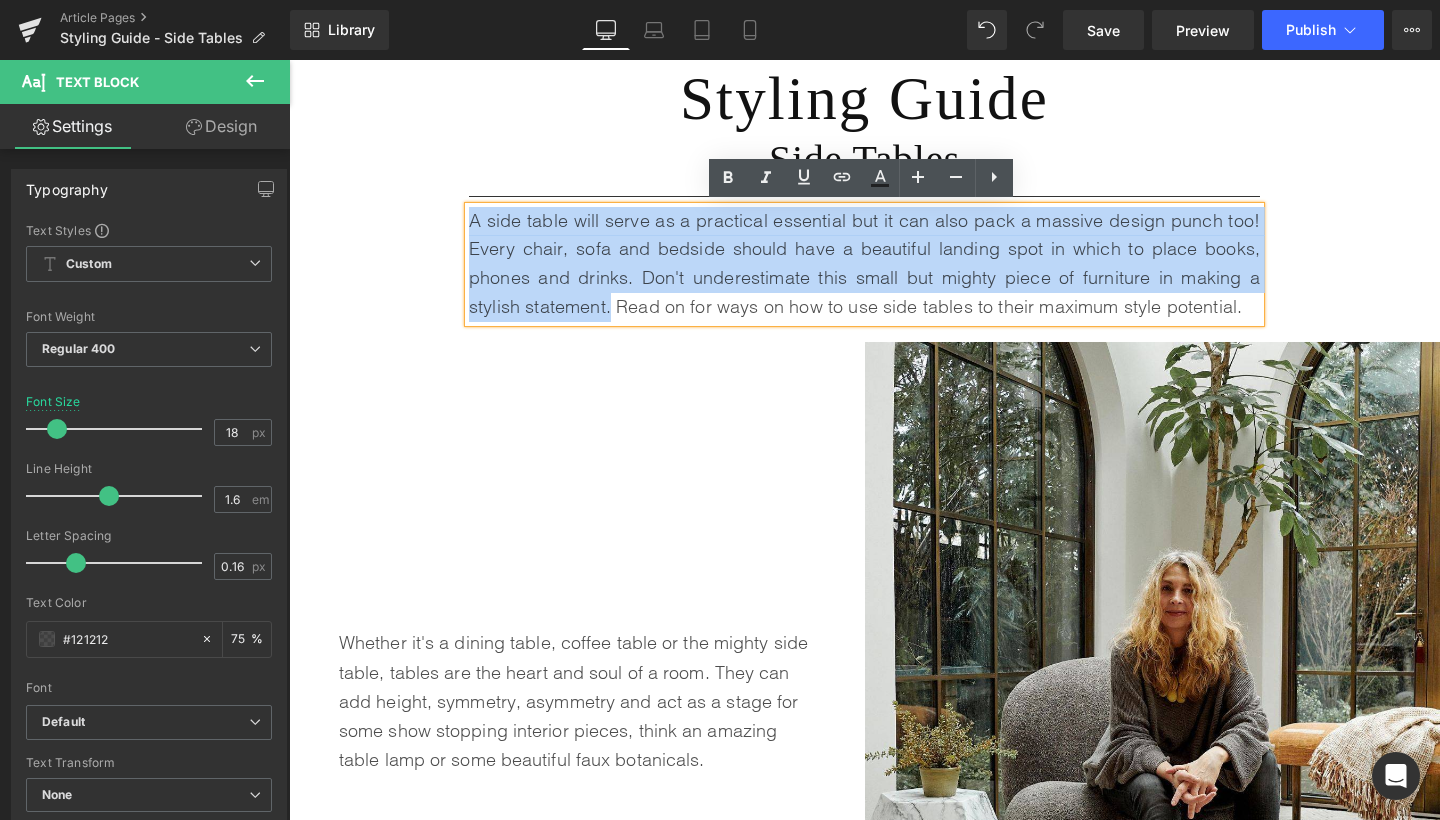 drag, startPoint x: 469, startPoint y: 218, endPoint x: 607, endPoint y: 291, distance: 156.11855 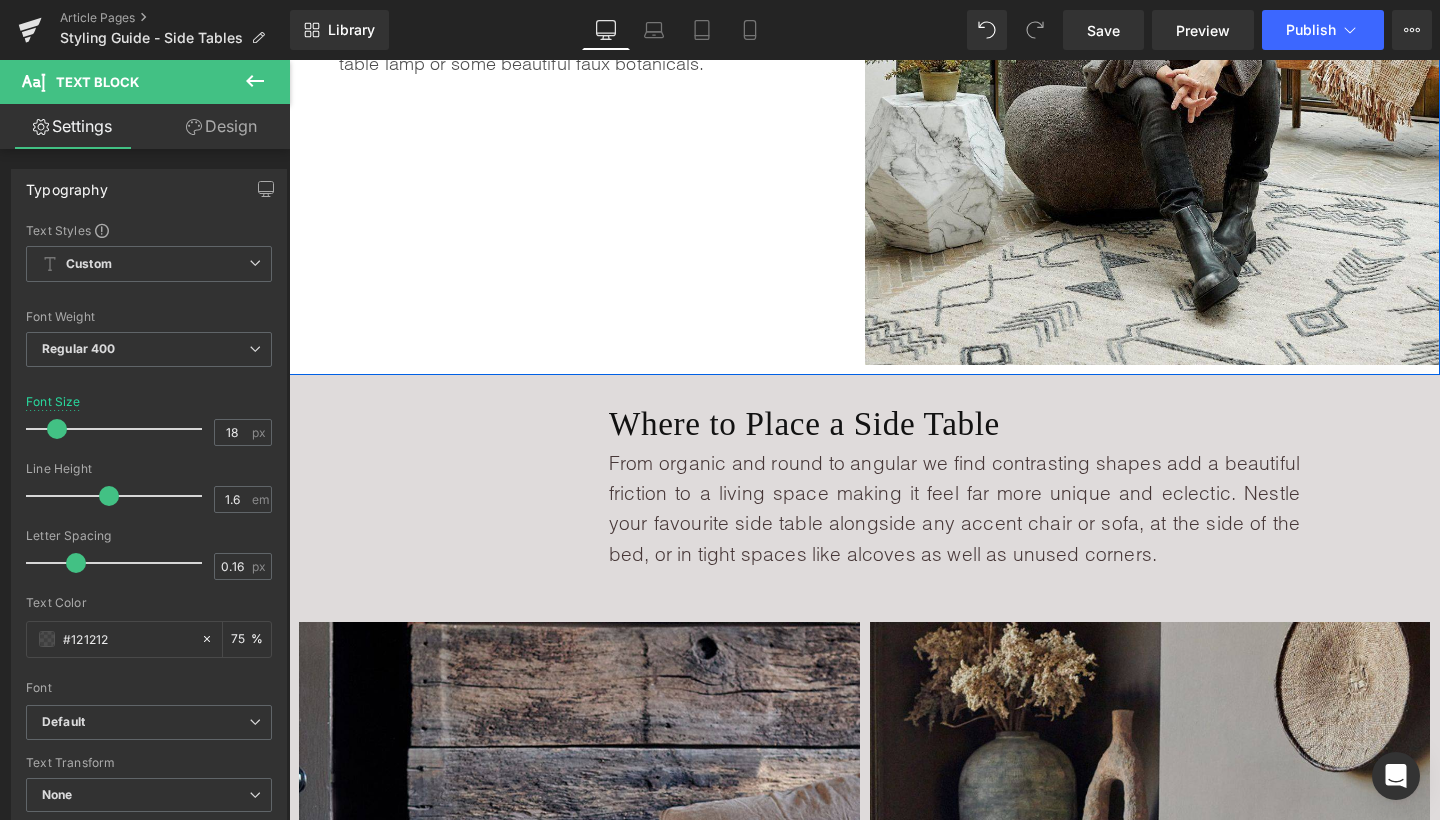 scroll, scrollTop: 1581, scrollLeft: 0, axis: vertical 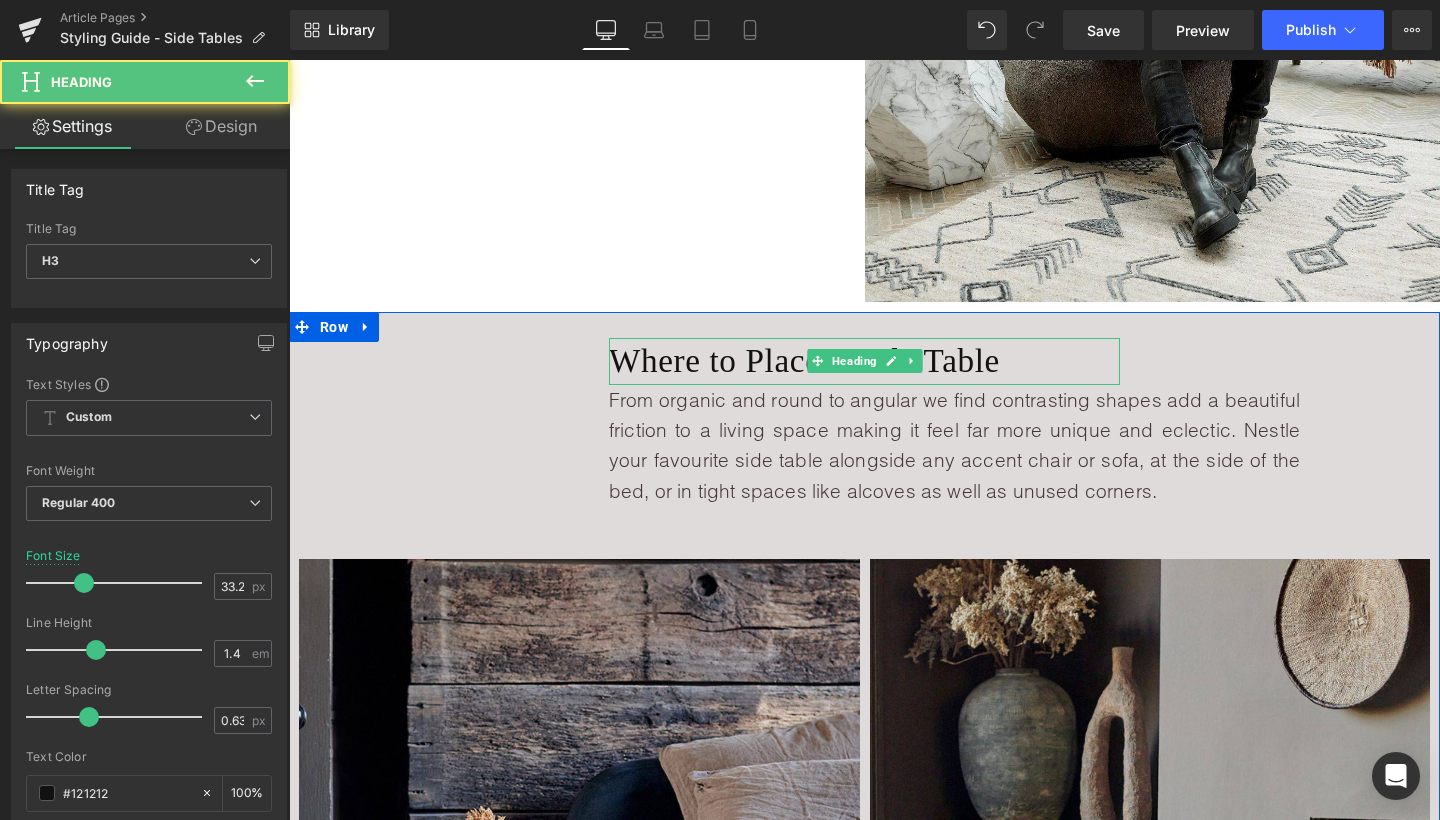 click on "Where to Place a Side Table" at bounding box center (864, 361) 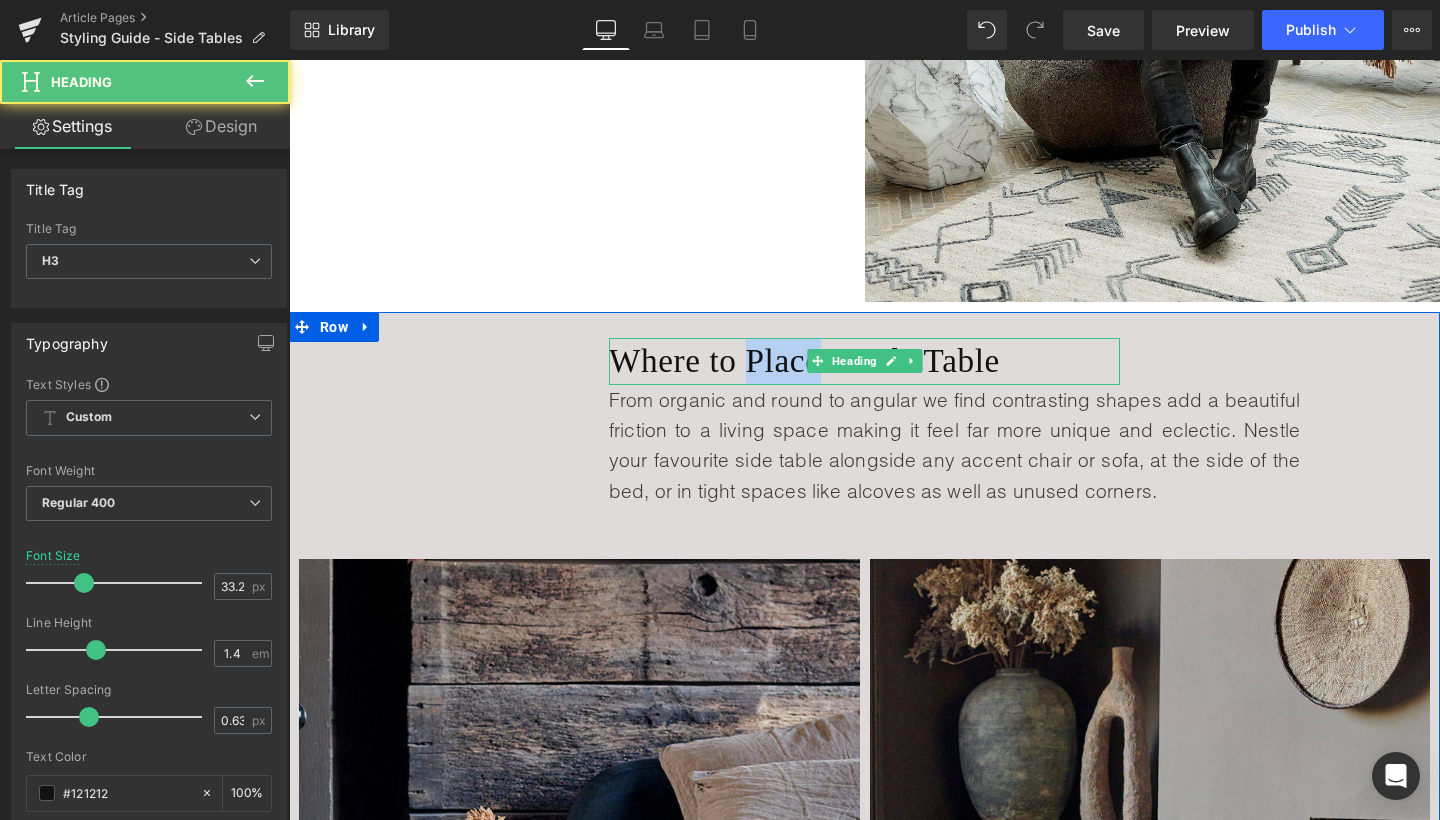 click on "Where to Place a Side Table" at bounding box center [864, 361] 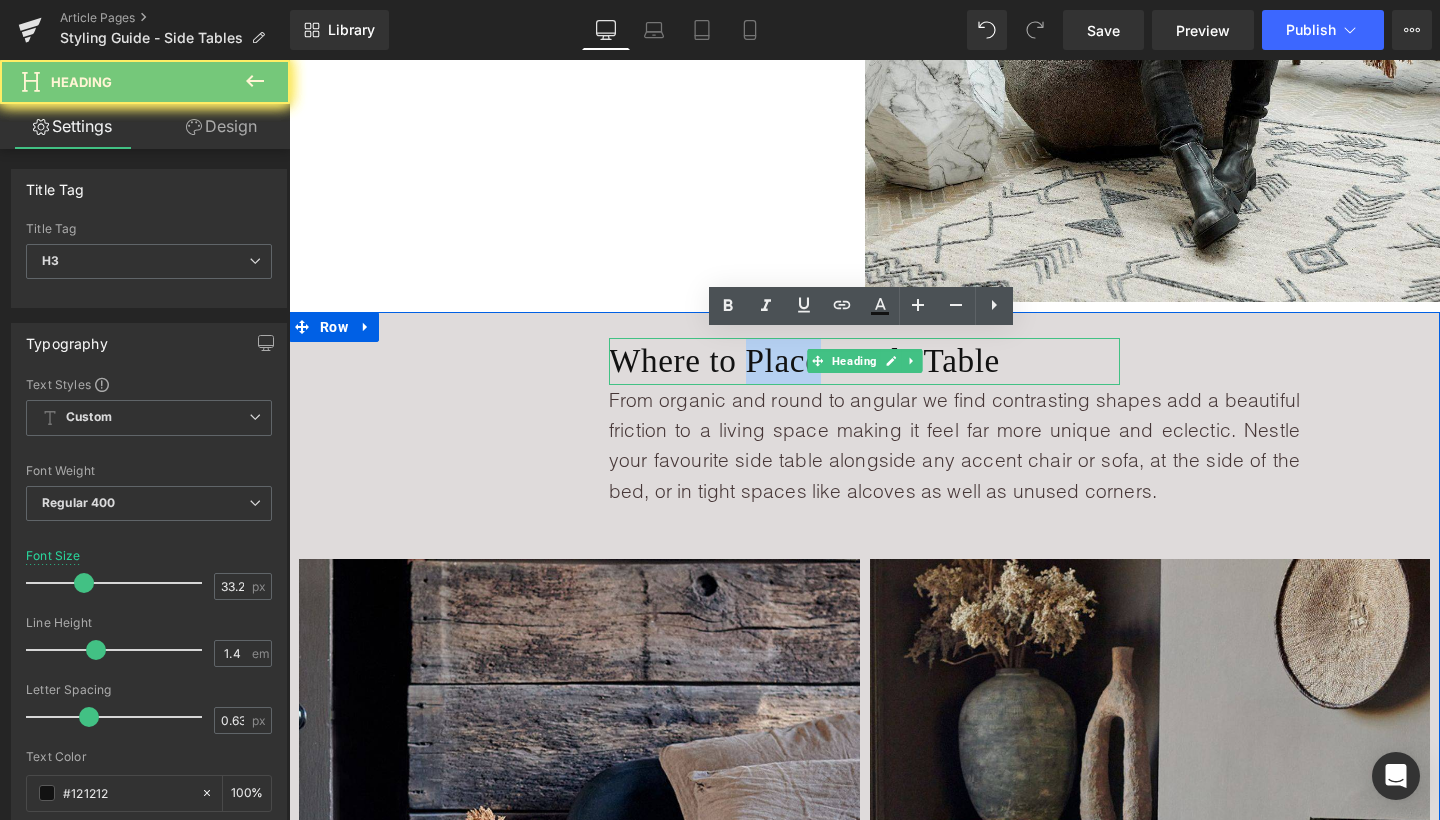 click on "Where to Place a Side Table" at bounding box center [864, 361] 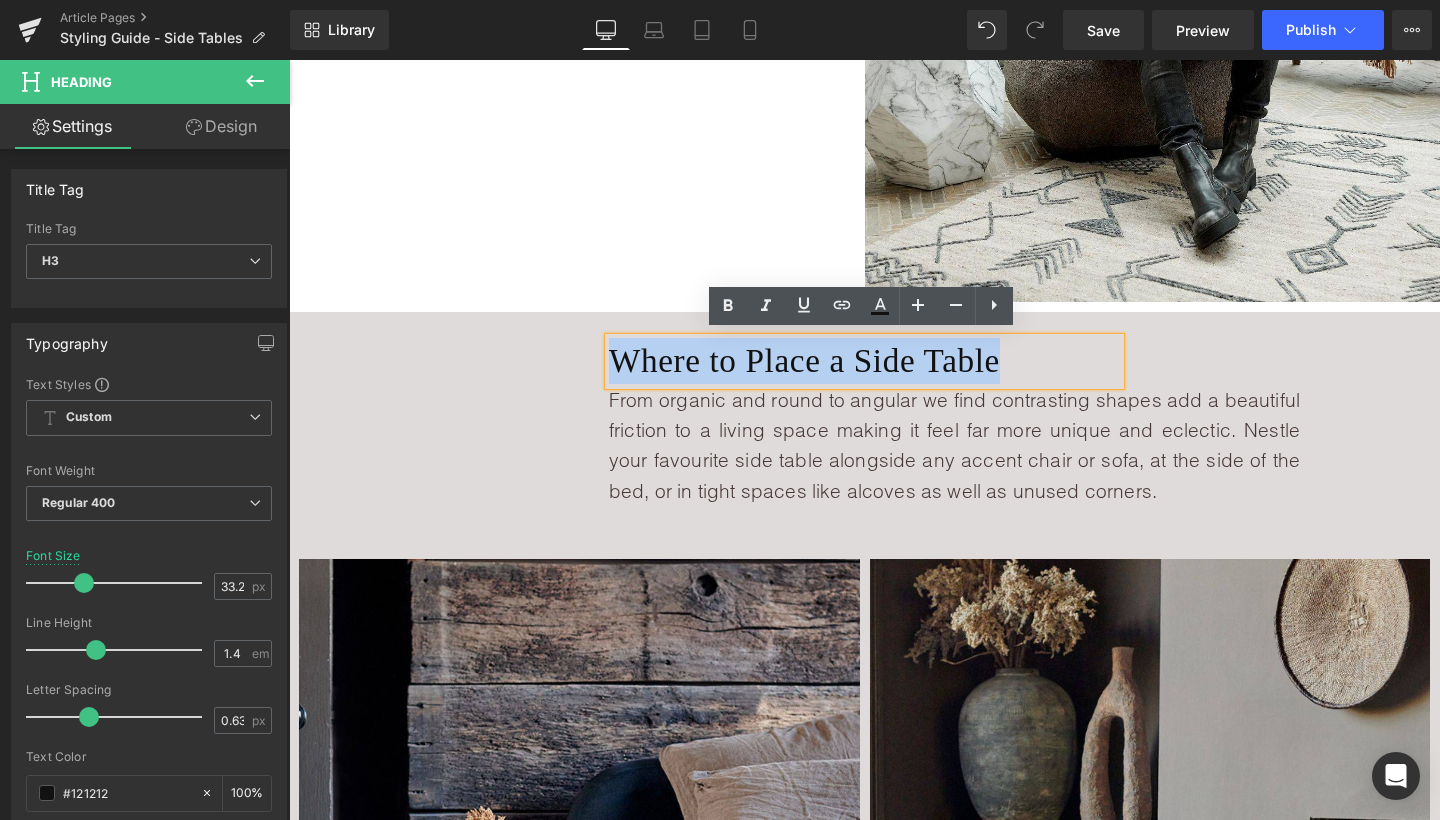 copy on "Where to Place a Side Table" 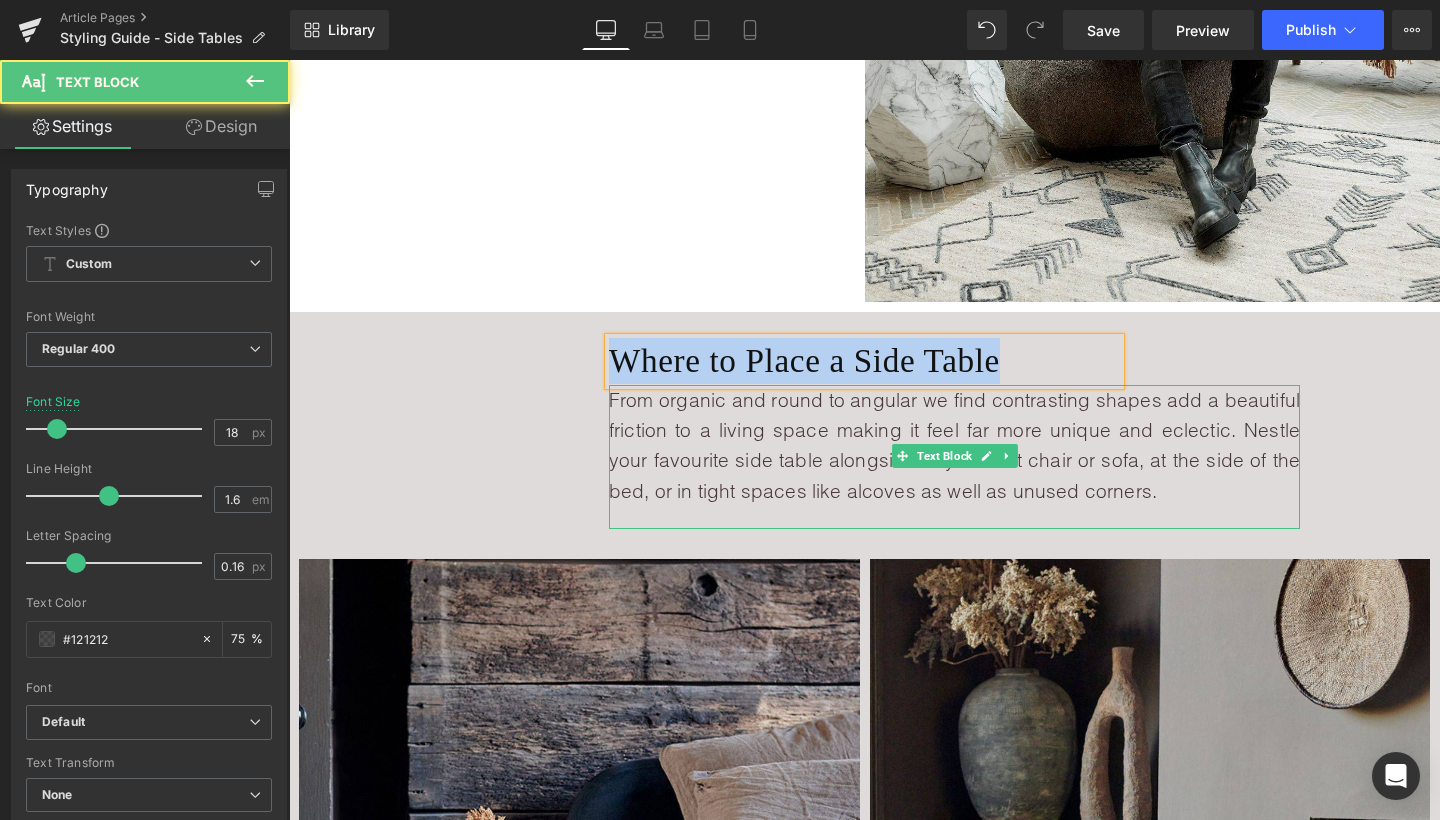 click on "From organic and round to angular we find contrasting shapes add a beautiful friction to a living space making it feel far more unique and eclectic. Nestle your favourite side table alongside any accent chair or sofa, at the side of the bed, or in tight spaces like alcoves as well as unused corners." at bounding box center [954, 445] 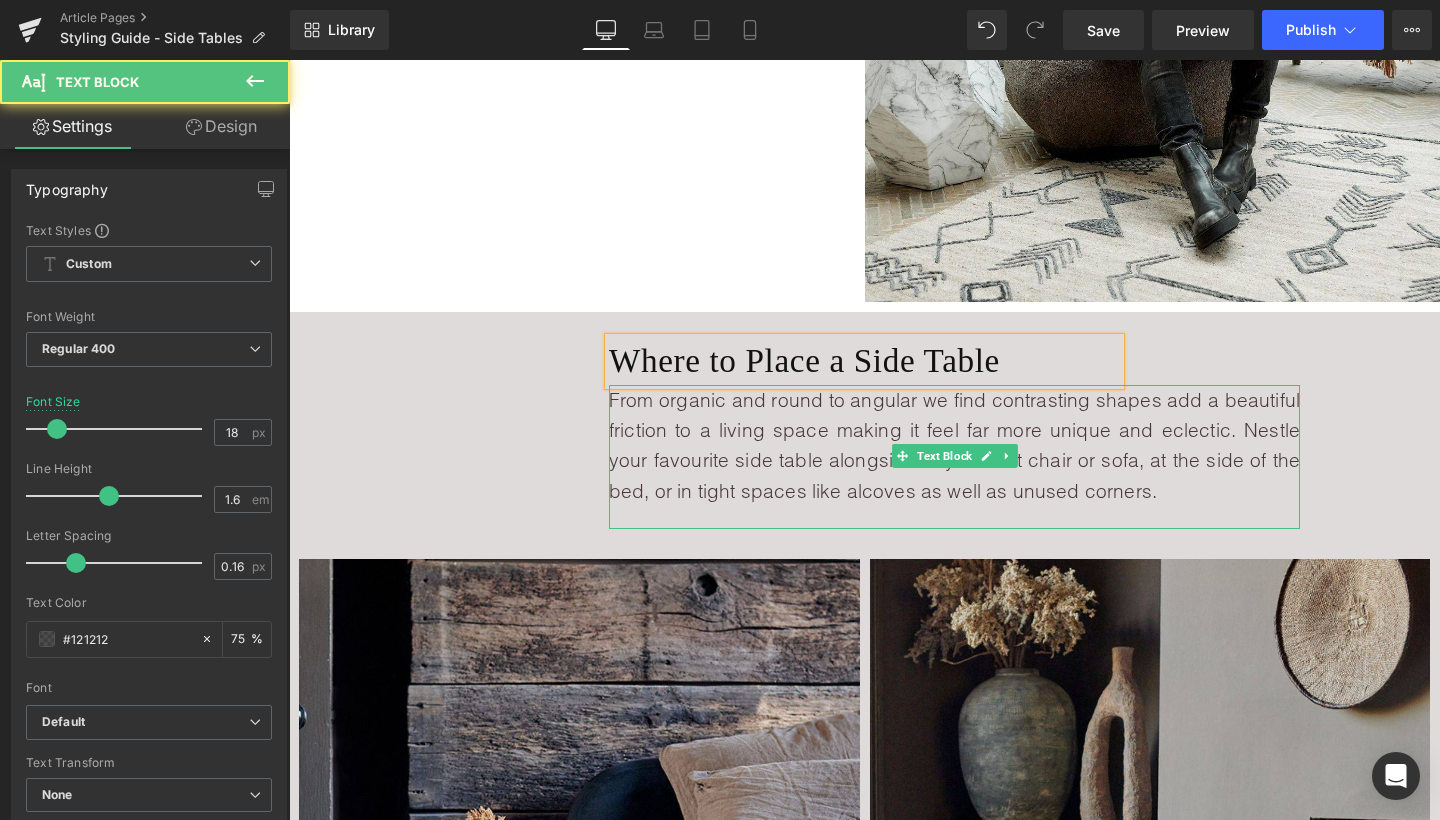 click on "From organic and round to angular we find contrasting shapes add a beautiful friction to a living space making it feel far more unique and eclectic. Nestle your favourite side table alongside any accent chair or sofa, at the side of the bed, or in tight spaces like alcoves as well as unused corners." at bounding box center (954, 445) 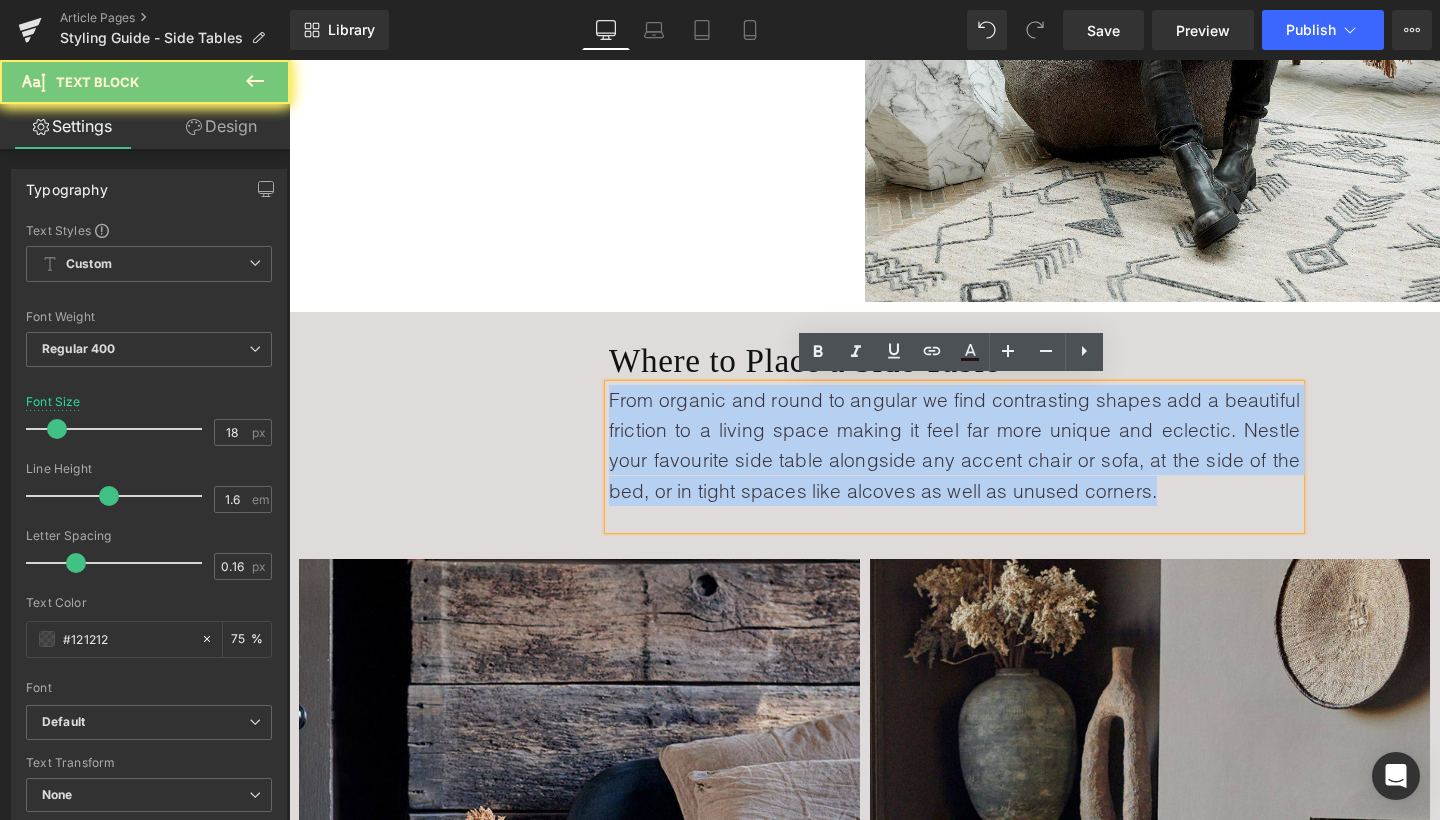 click on "From organic and round to angular we find contrasting shapes add a beautiful friction to a living space making it feel far more unique and eclectic. Nestle your favourite side table alongside any accent chair or sofa, at the side of the bed, or in tight spaces like alcoves as well as unused corners." at bounding box center [954, 445] 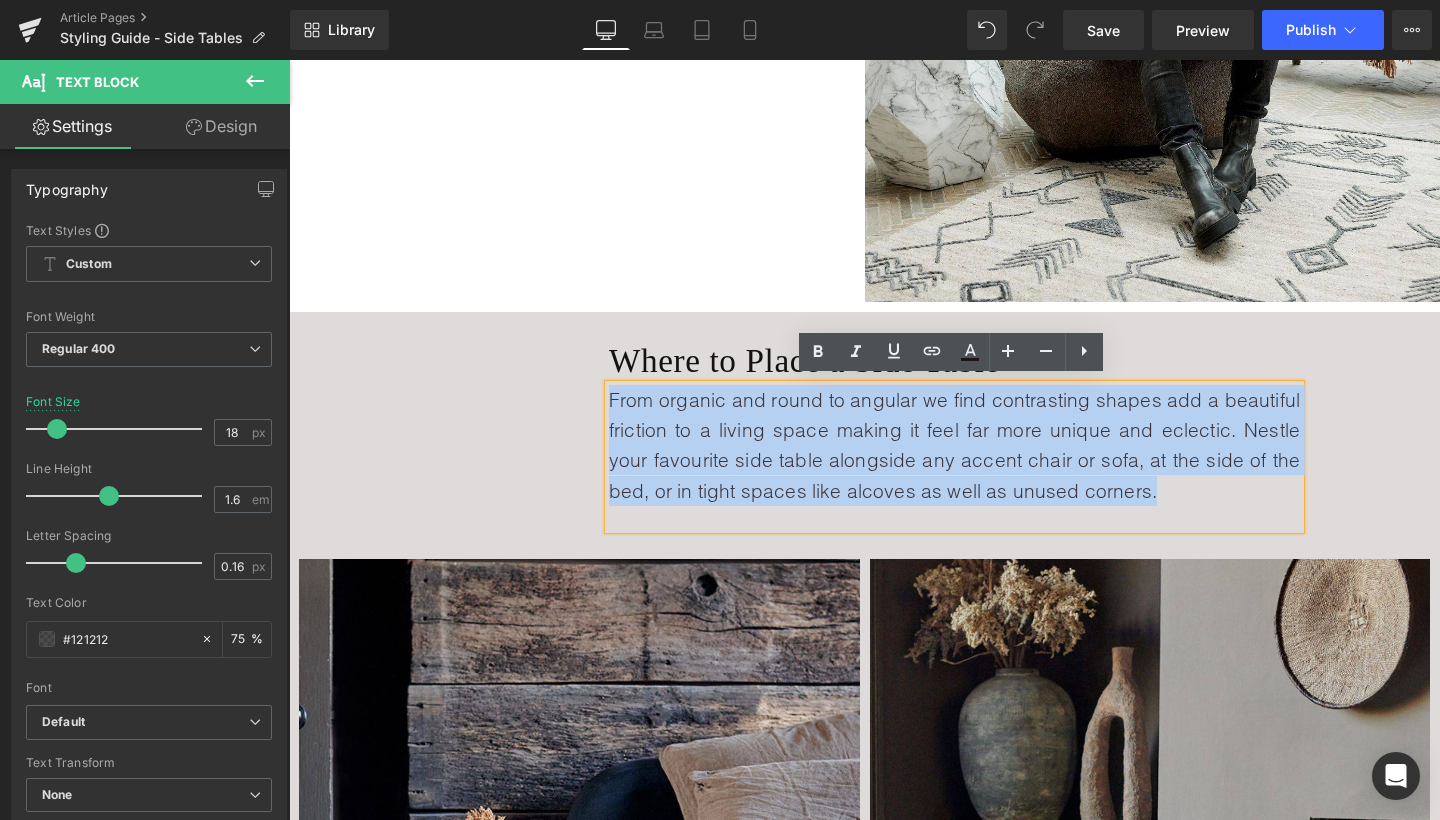 copy on "From organic and round to angular we find contrasting shapes add a beautiful friction to a living space making it feel far more unique and eclectic. Nestle your favourite side table alongside any accent chair or sofa, at the side of the bed, or in tight spaces like alcoves as well as unused corners." 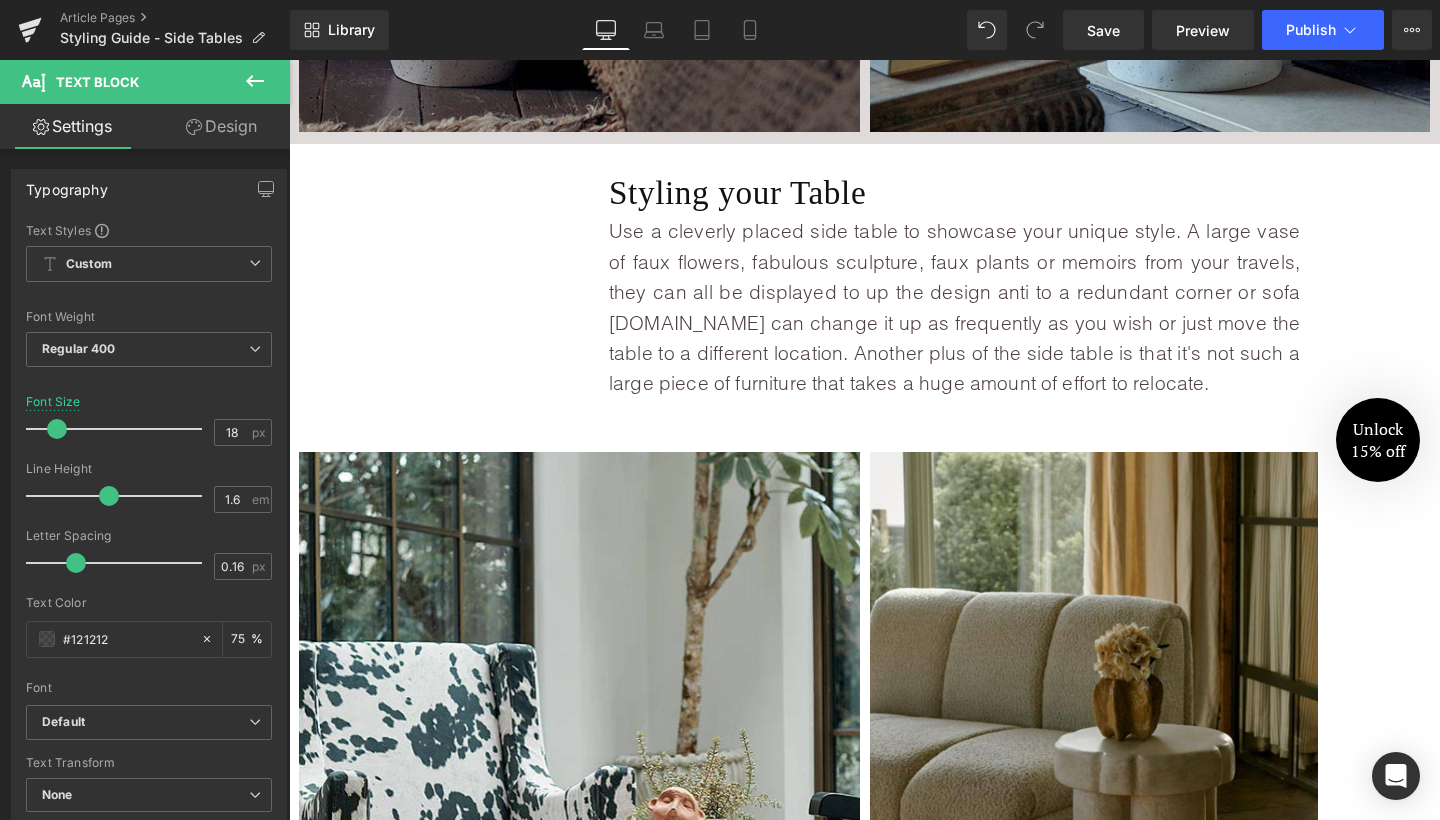 scroll, scrollTop: 2734, scrollLeft: 0, axis: vertical 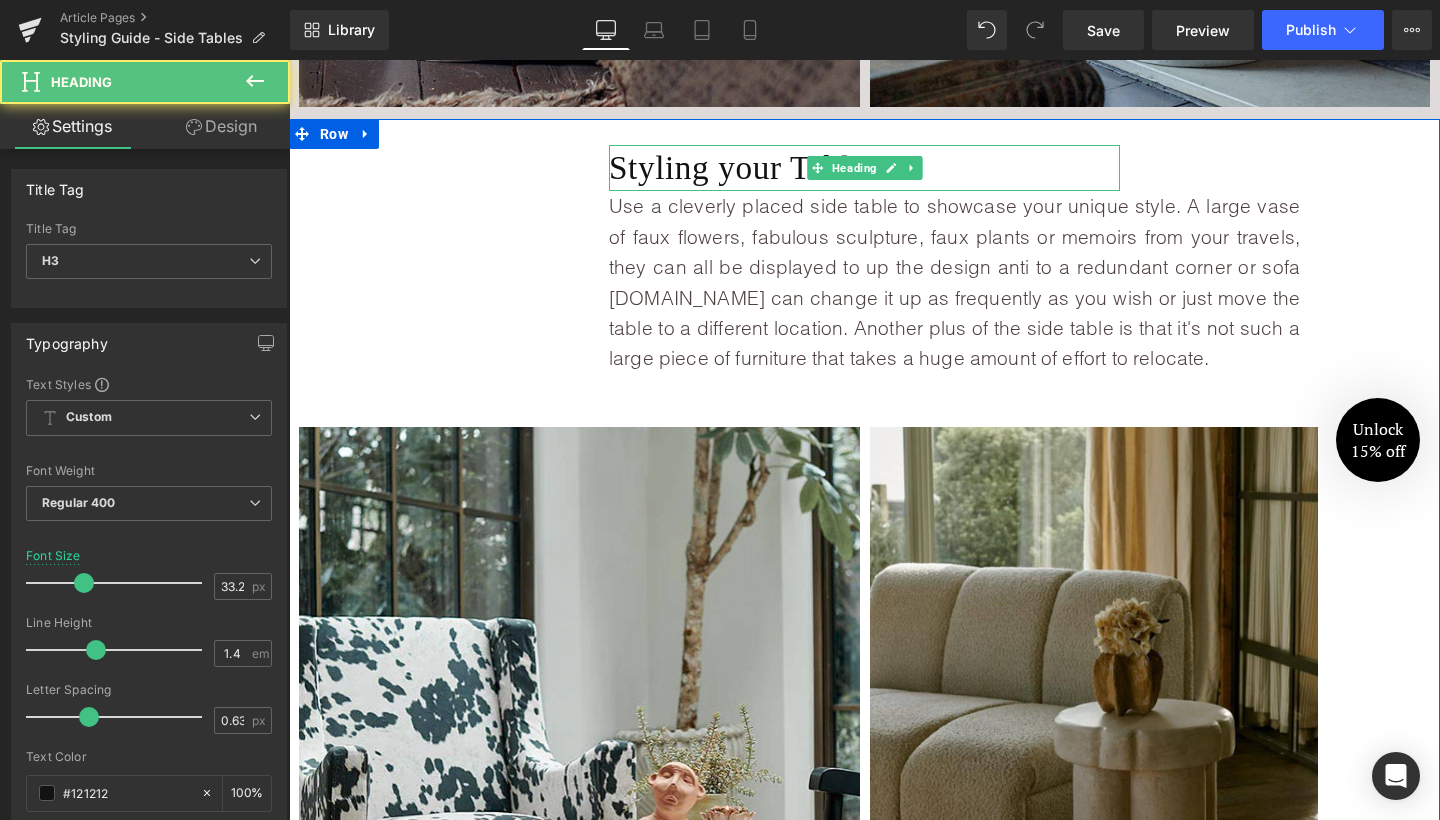 click on "Styling your Table" at bounding box center (864, 168) 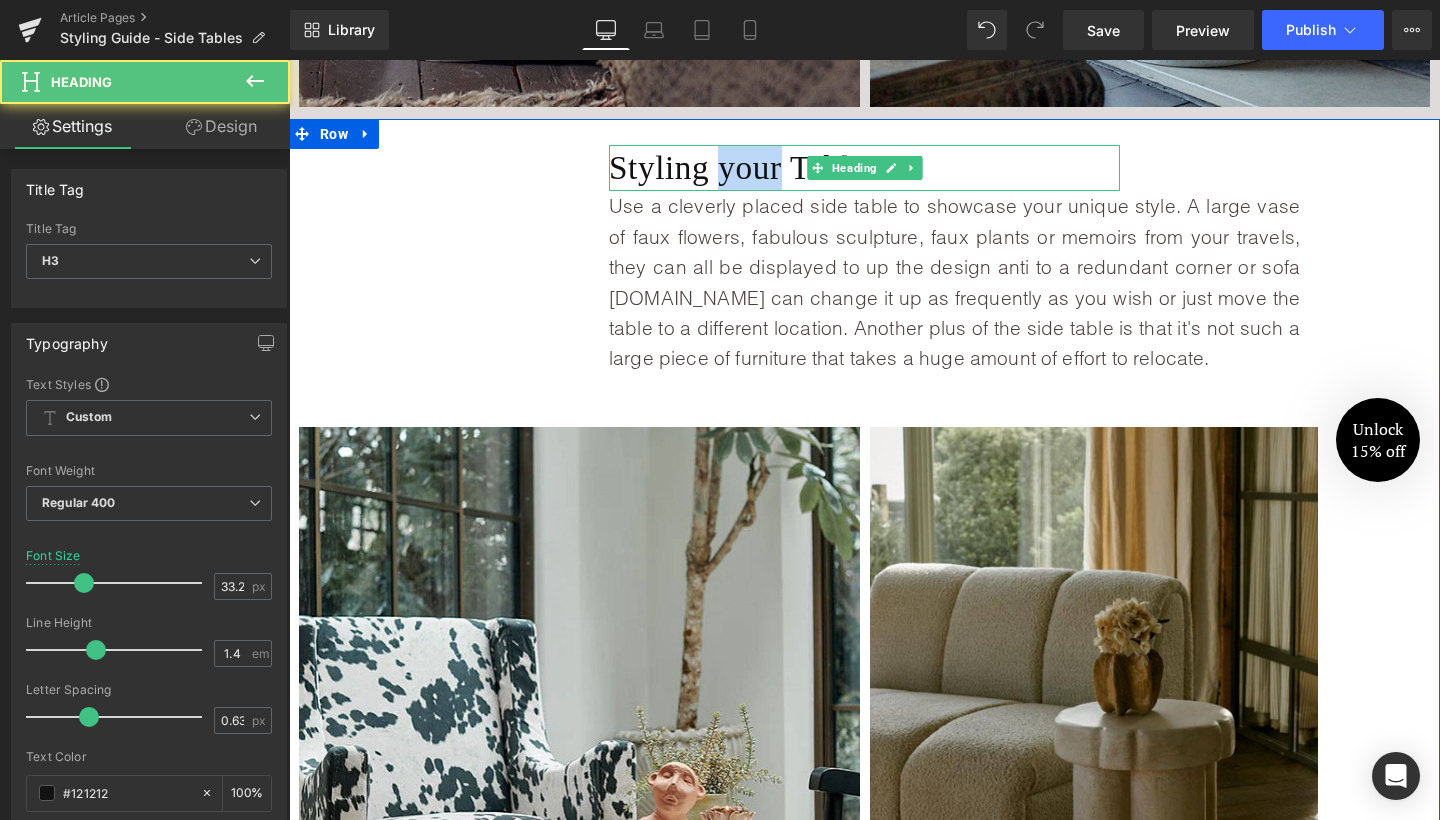 click on "Styling your Table" at bounding box center (864, 168) 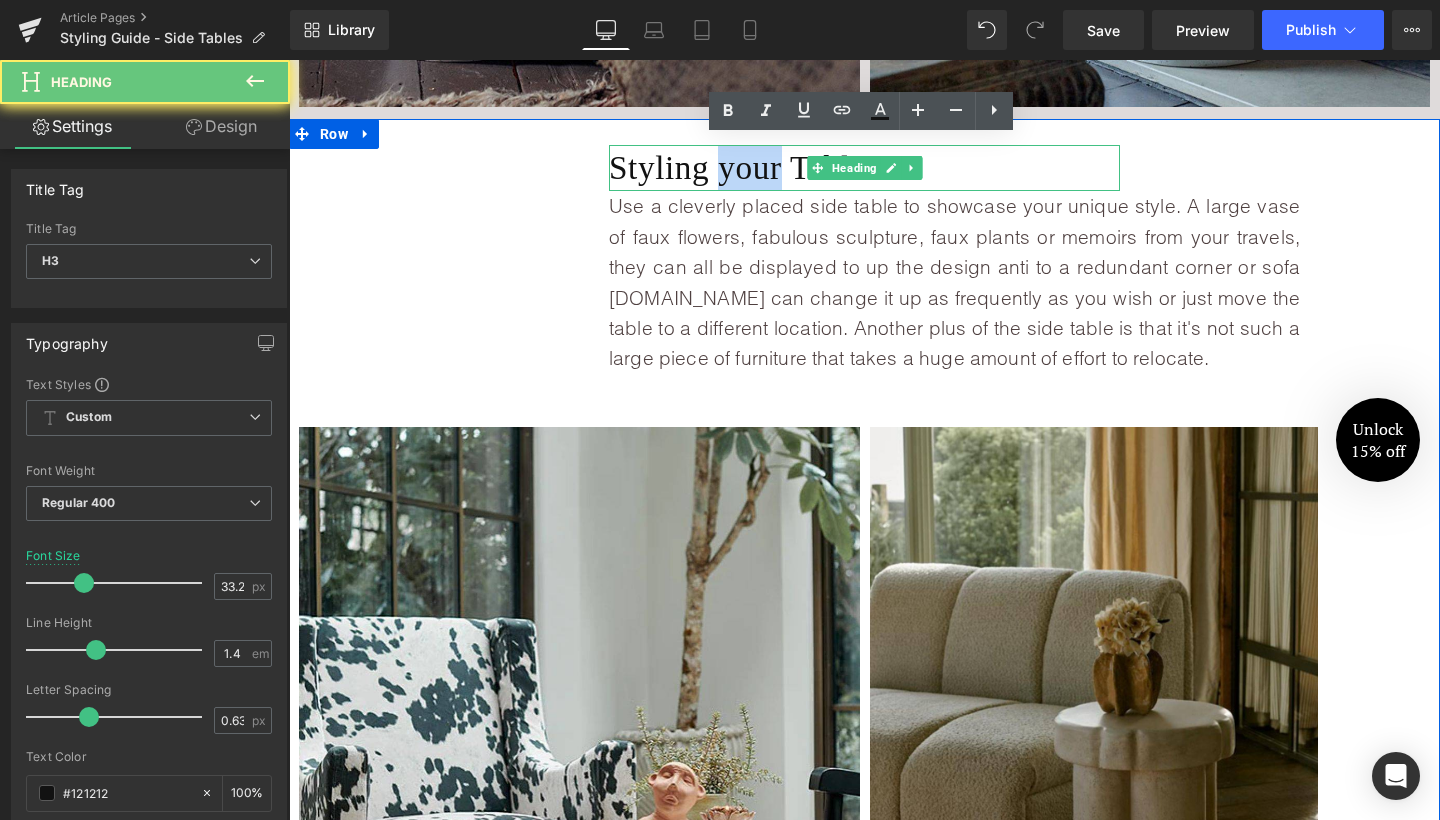 click on "Styling your Table" at bounding box center [864, 168] 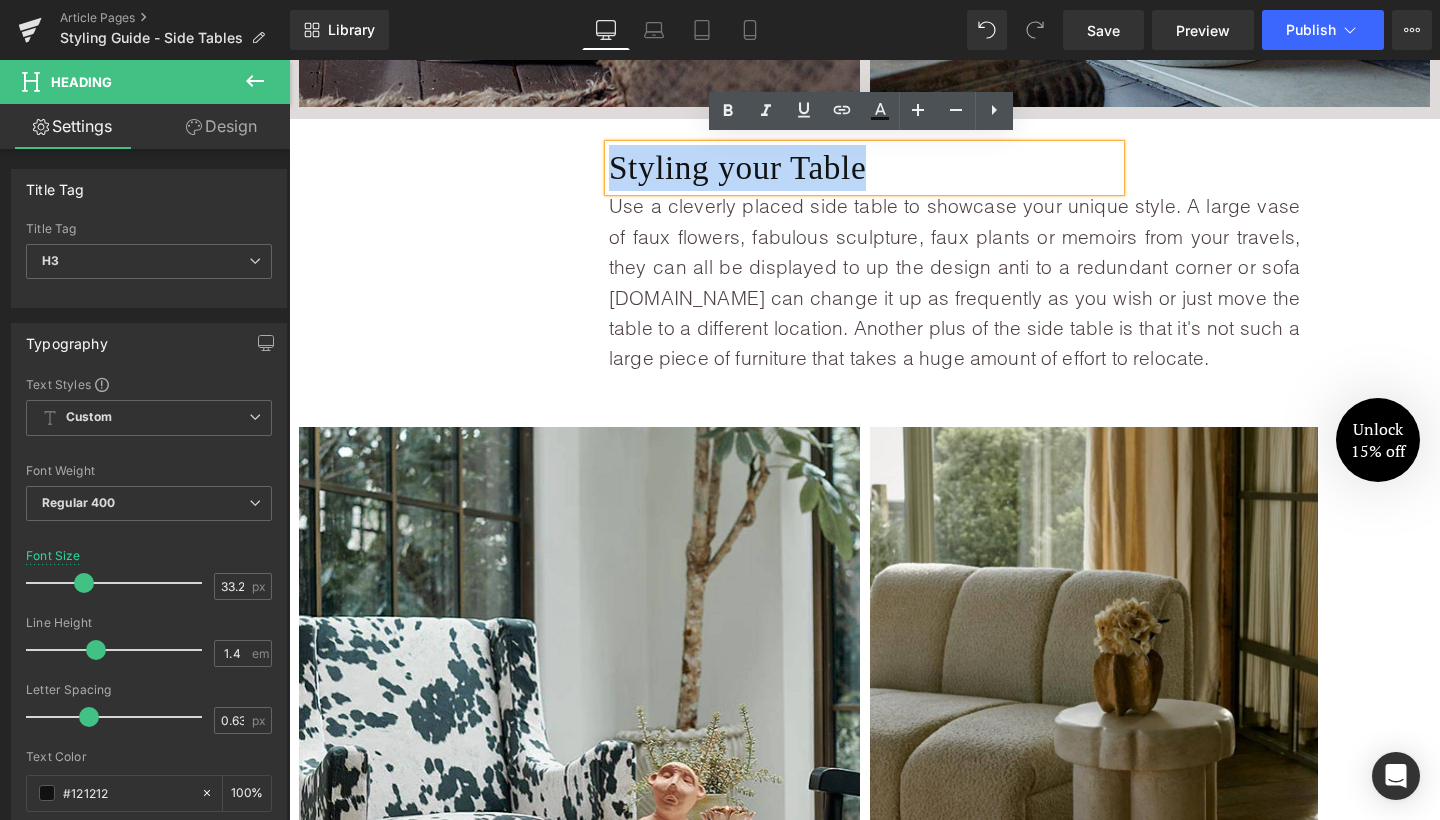 copy on "Styling your Table" 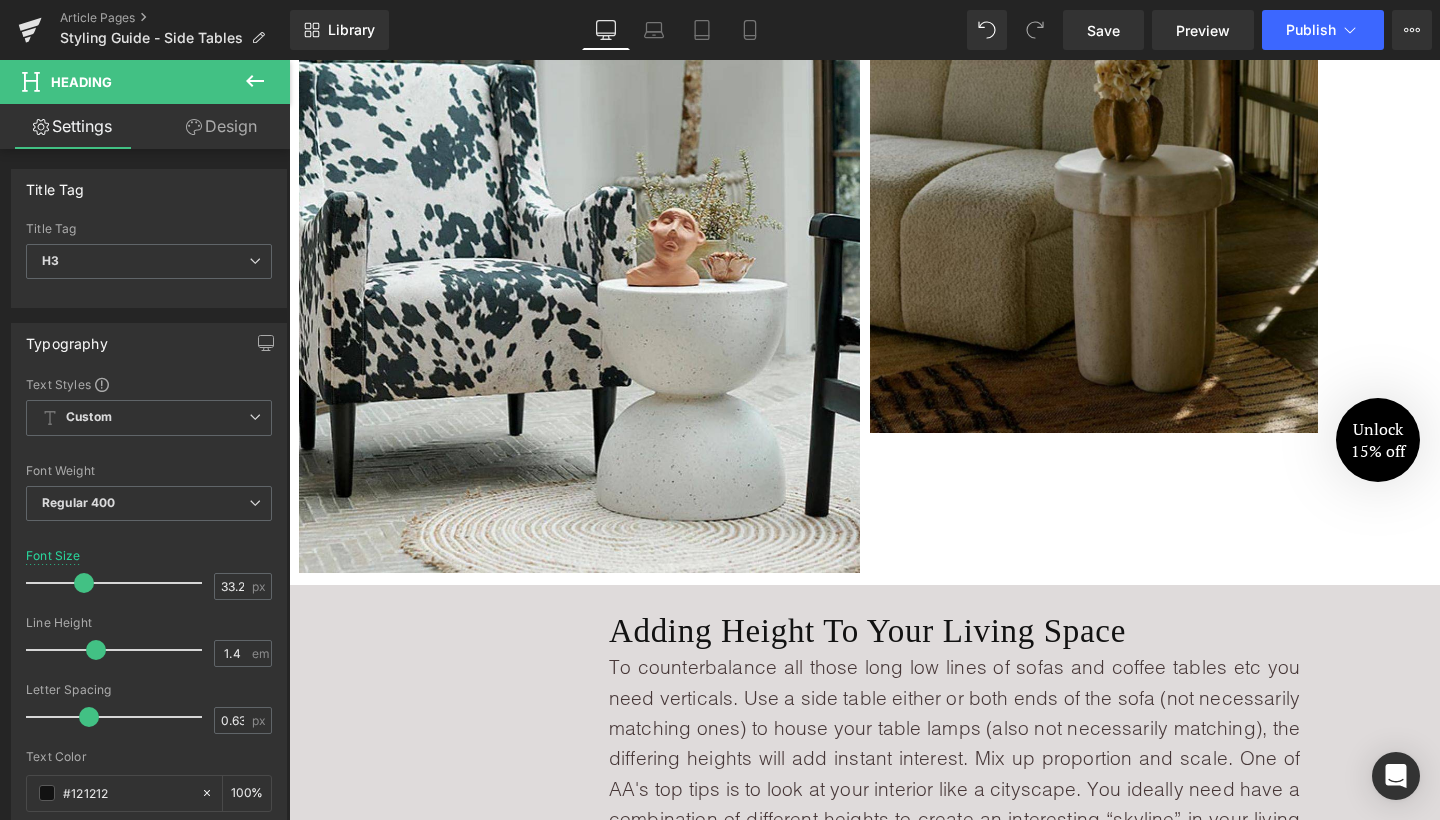 scroll, scrollTop: 3599, scrollLeft: 0, axis: vertical 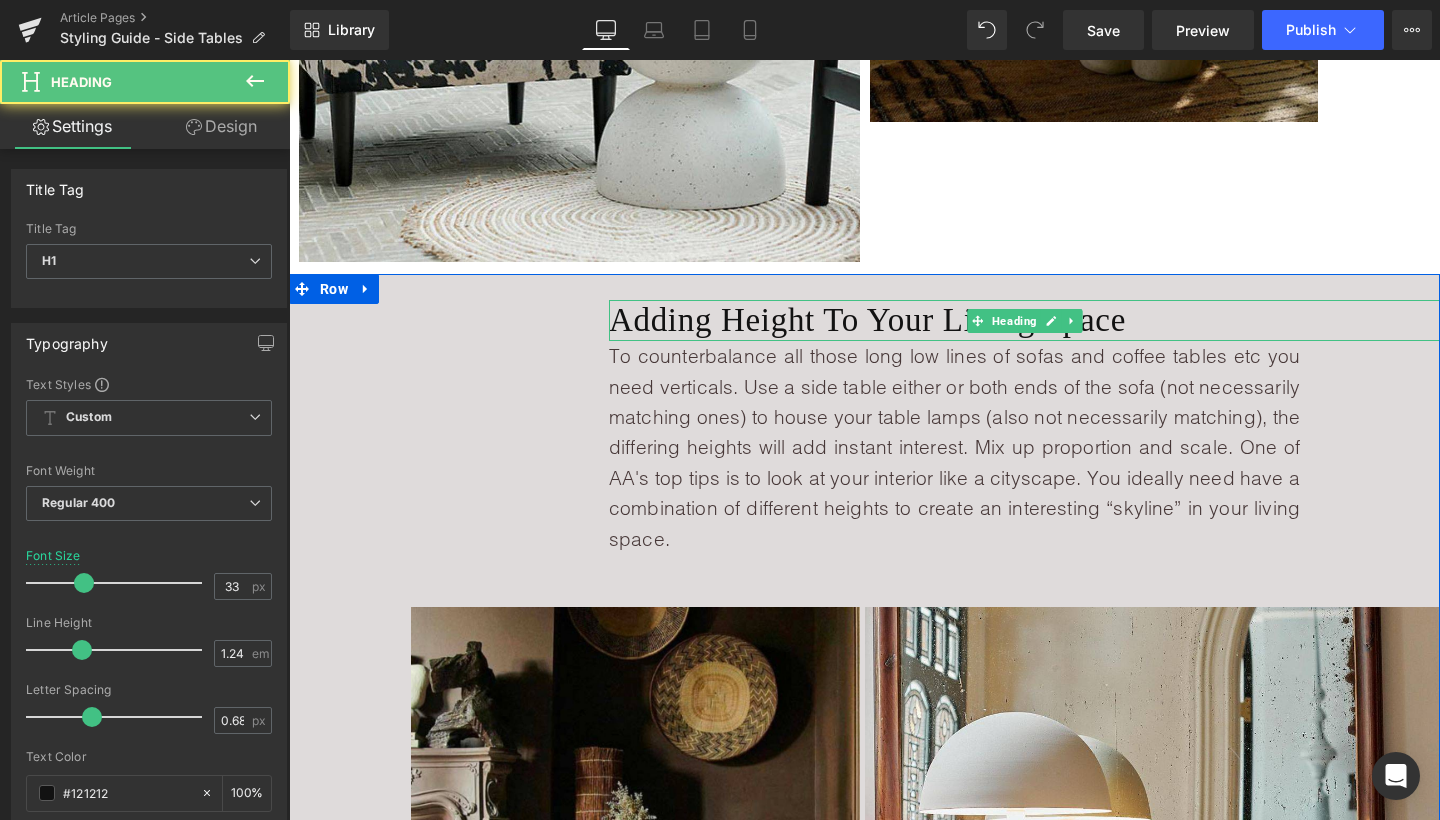 click on "Adding Height To Your Living Space" at bounding box center (1024, 320) 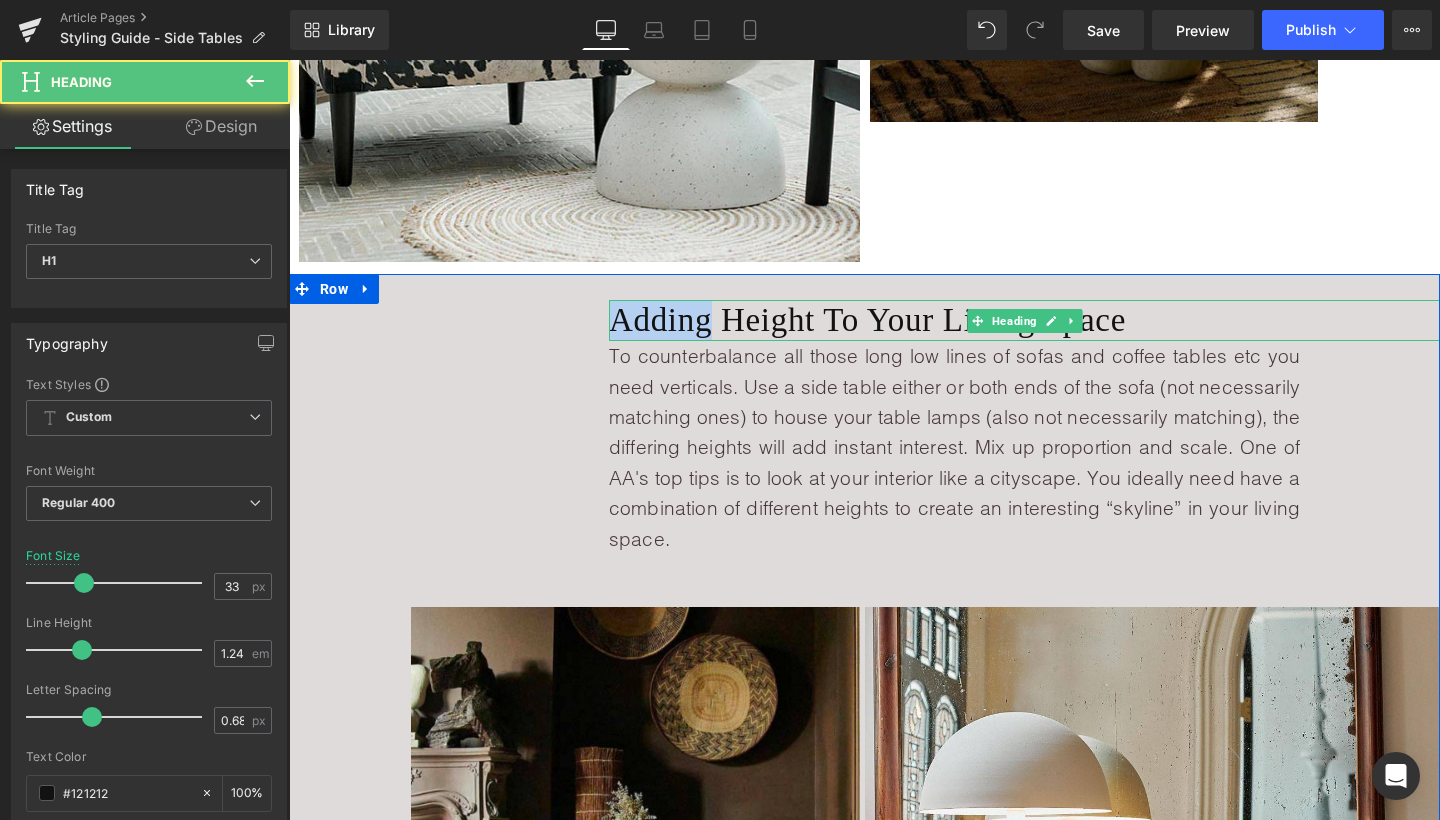 click on "Adding Height To Your Living Space" at bounding box center (1024, 320) 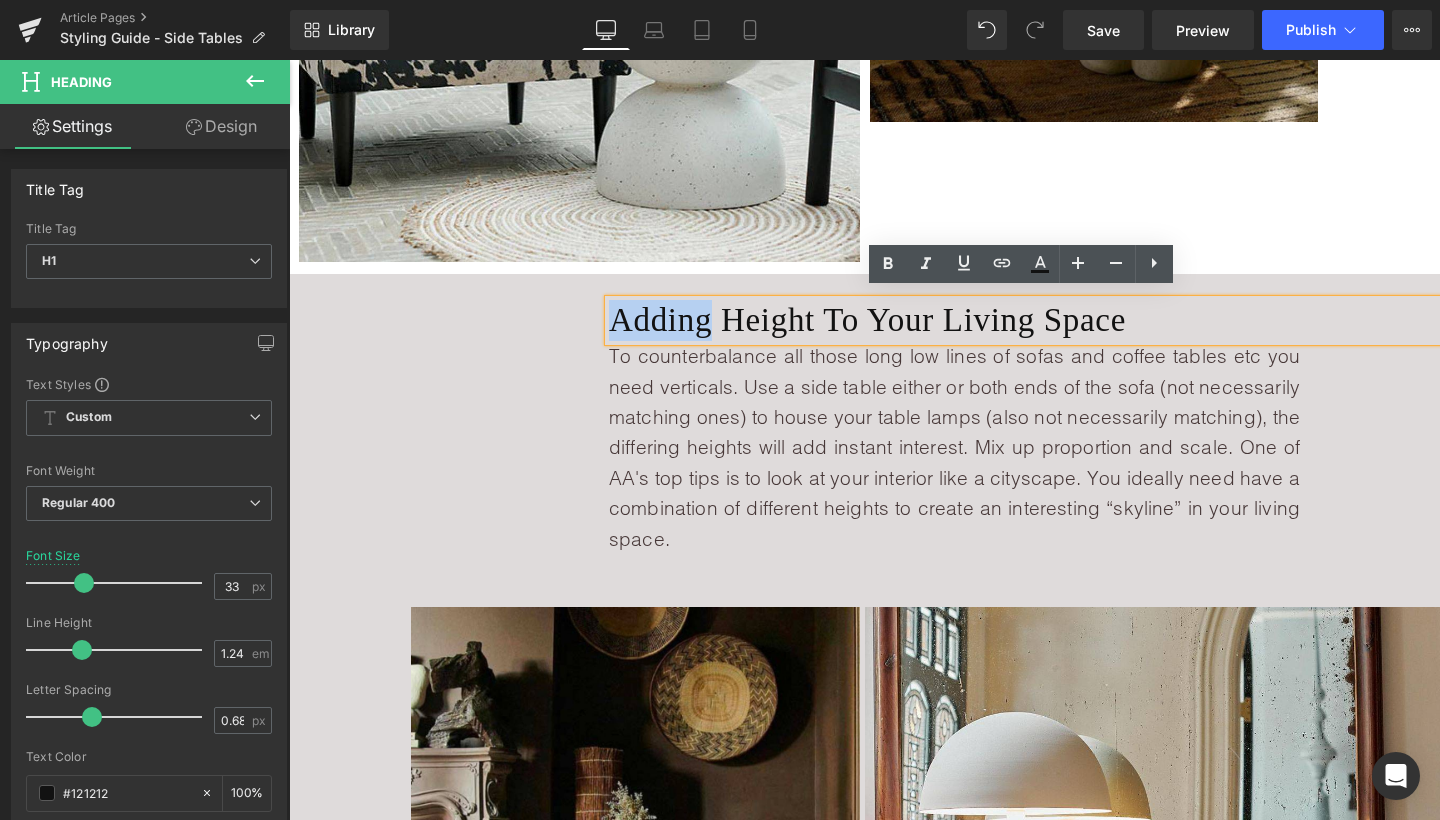 copy on "Adding Height To Your Living Space" 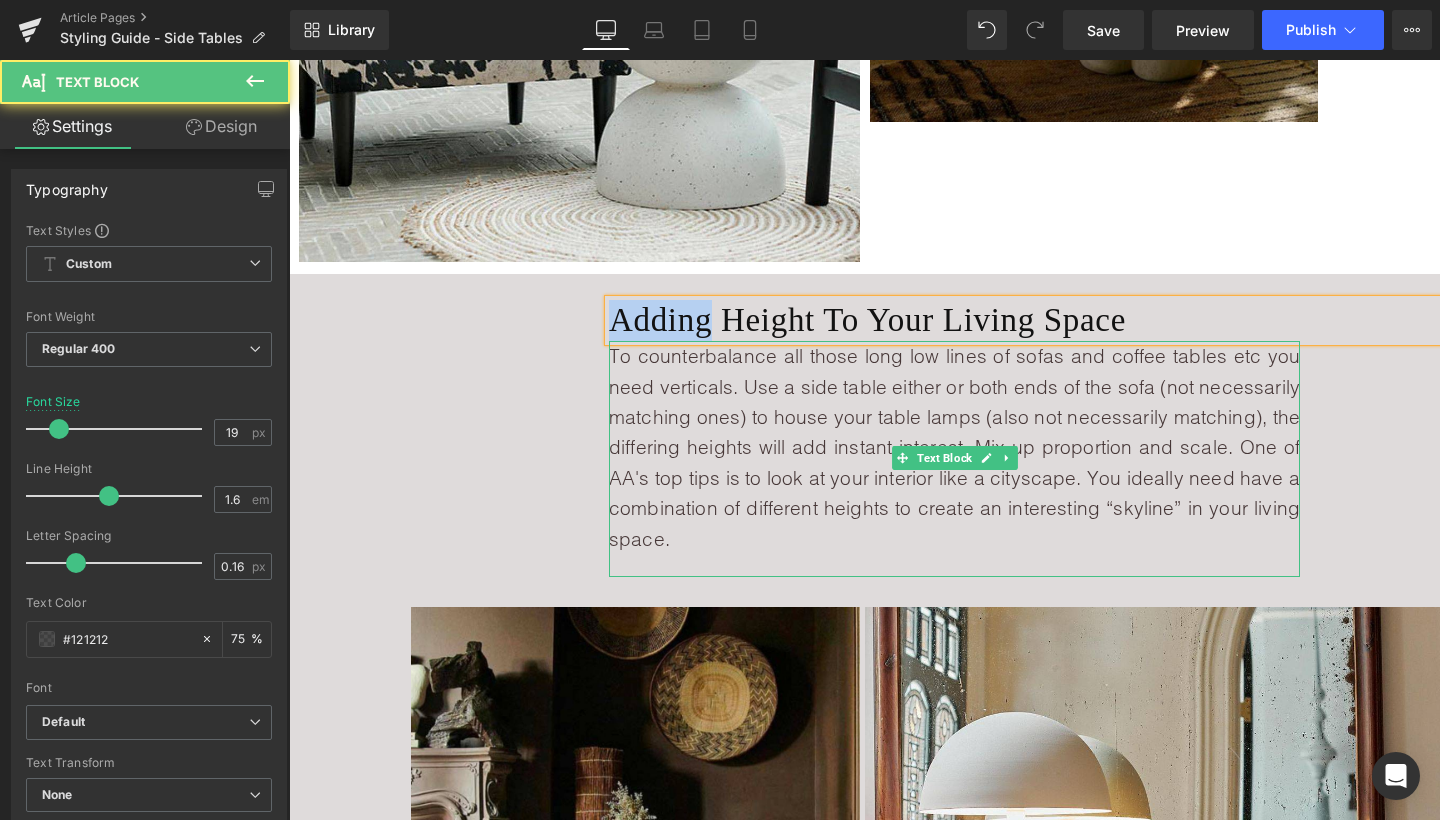 click on "To counterbalance all those long low lines of sofas and coffee tables etc you need verticals. Use a side table either or both ends of the sofa (not necessarily matching ones) to house your table lamps (also not necessarily matching), the differing heights will add instant interest. Mix up proportion and scale. One of AA's top tips is to look at your interior like a cityscape. You ideally need have a combination of different heights to create an interesting “skyline” in your living space." at bounding box center (954, 447) 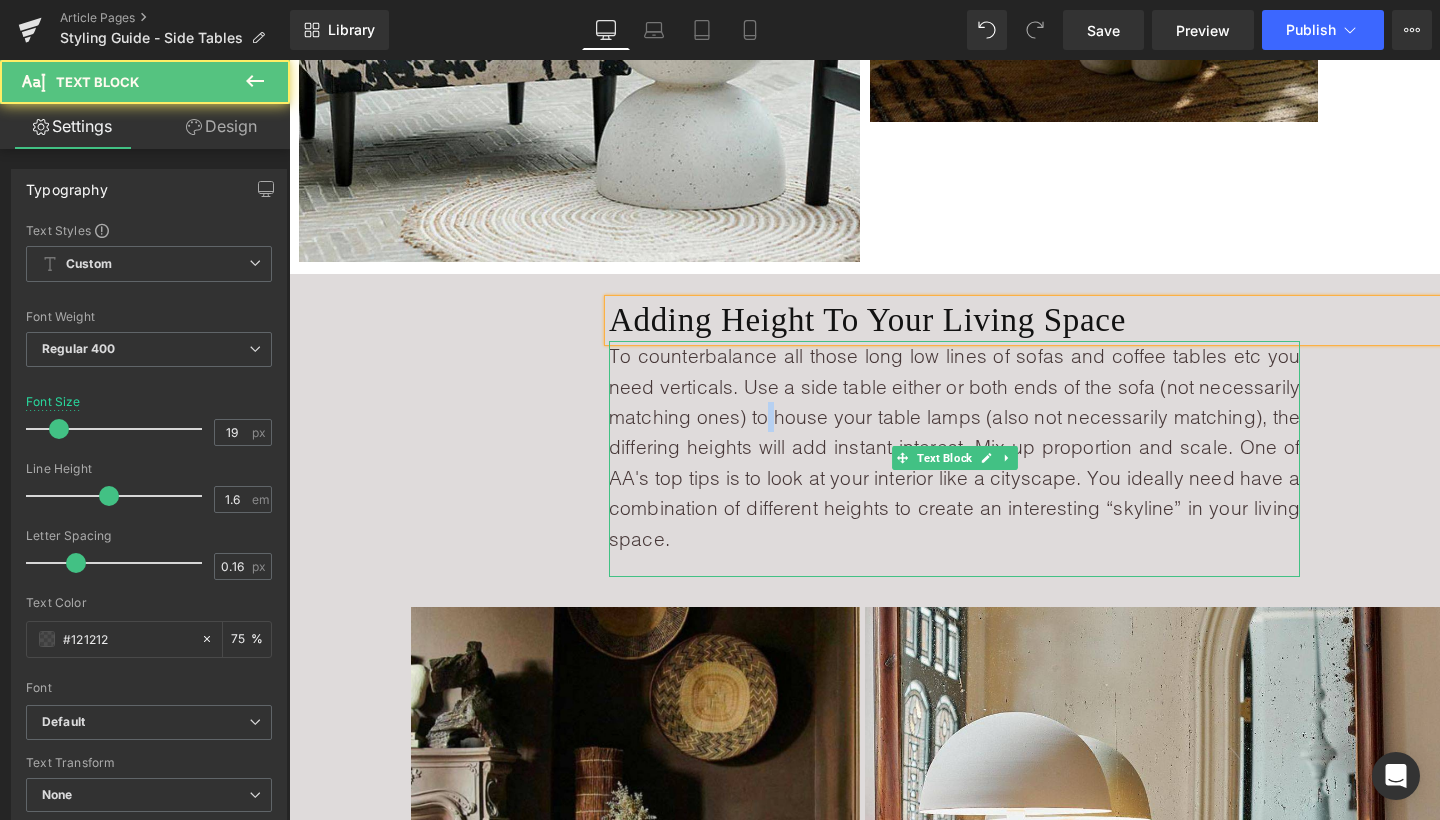 click on "To counterbalance all those long low lines of sofas and coffee tables etc you need verticals. Use a side table either or both ends of the sofa (not necessarily matching ones) to house your table lamps (also not necessarily matching), the differing heights will add instant interest. Mix up proportion and scale. One of AA's top tips is to look at your interior like a cityscape. You ideally need have a combination of different heights to create an interesting “skyline” in your living space." at bounding box center [954, 447] 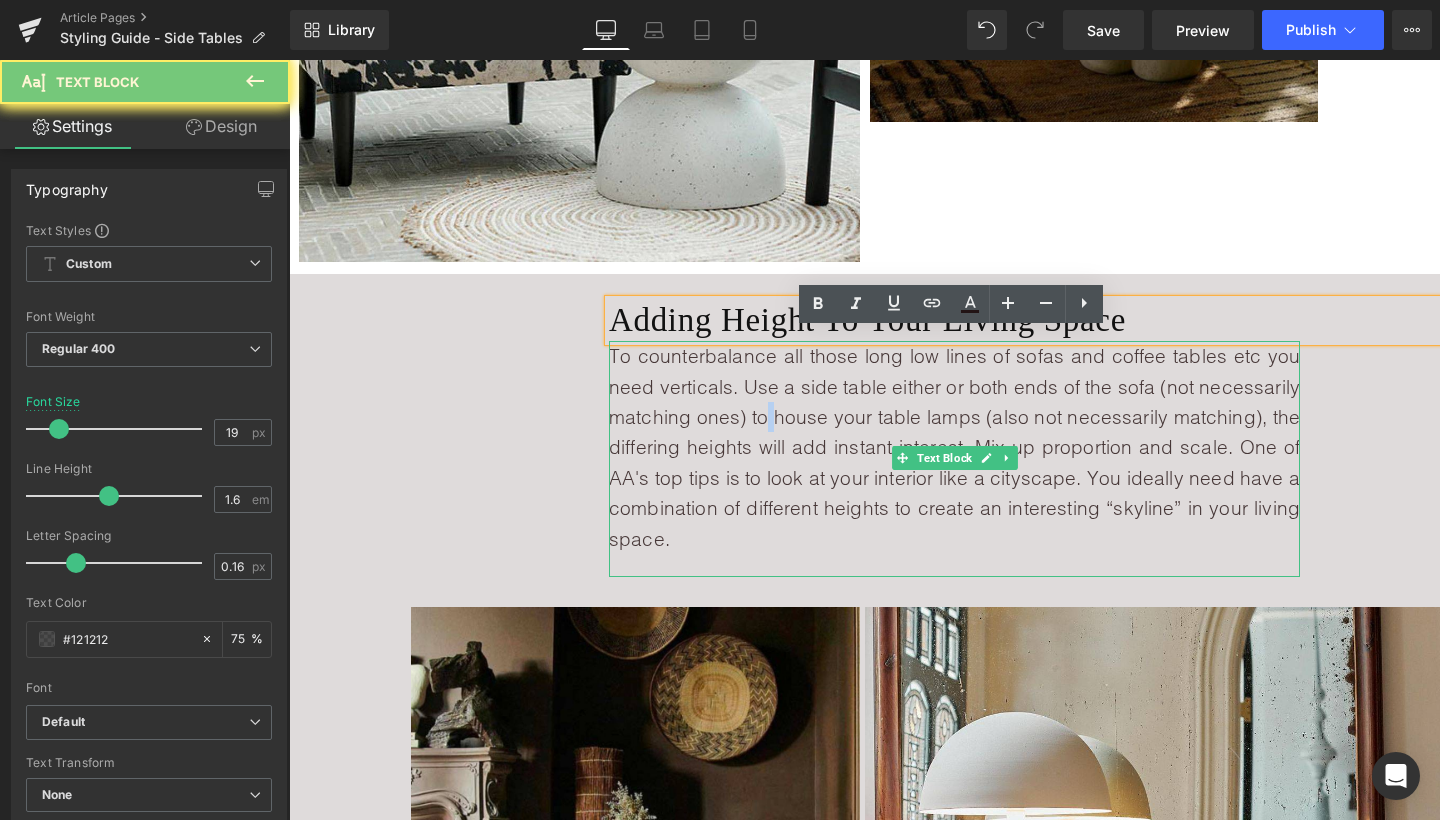 click on "To counterbalance all those long low lines of sofas and coffee tables etc you need verticals. Use a side table either or both ends of the sofa (not necessarily matching ones) to house your table lamps (also not necessarily matching), the differing heights will add instant interest. Mix up proportion and scale. One of AA's top tips is to look at your interior like a cityscape. You ideally need have a combination of different heights to create an interesting “skyline” in your living space." at bounding box center (954, 447) 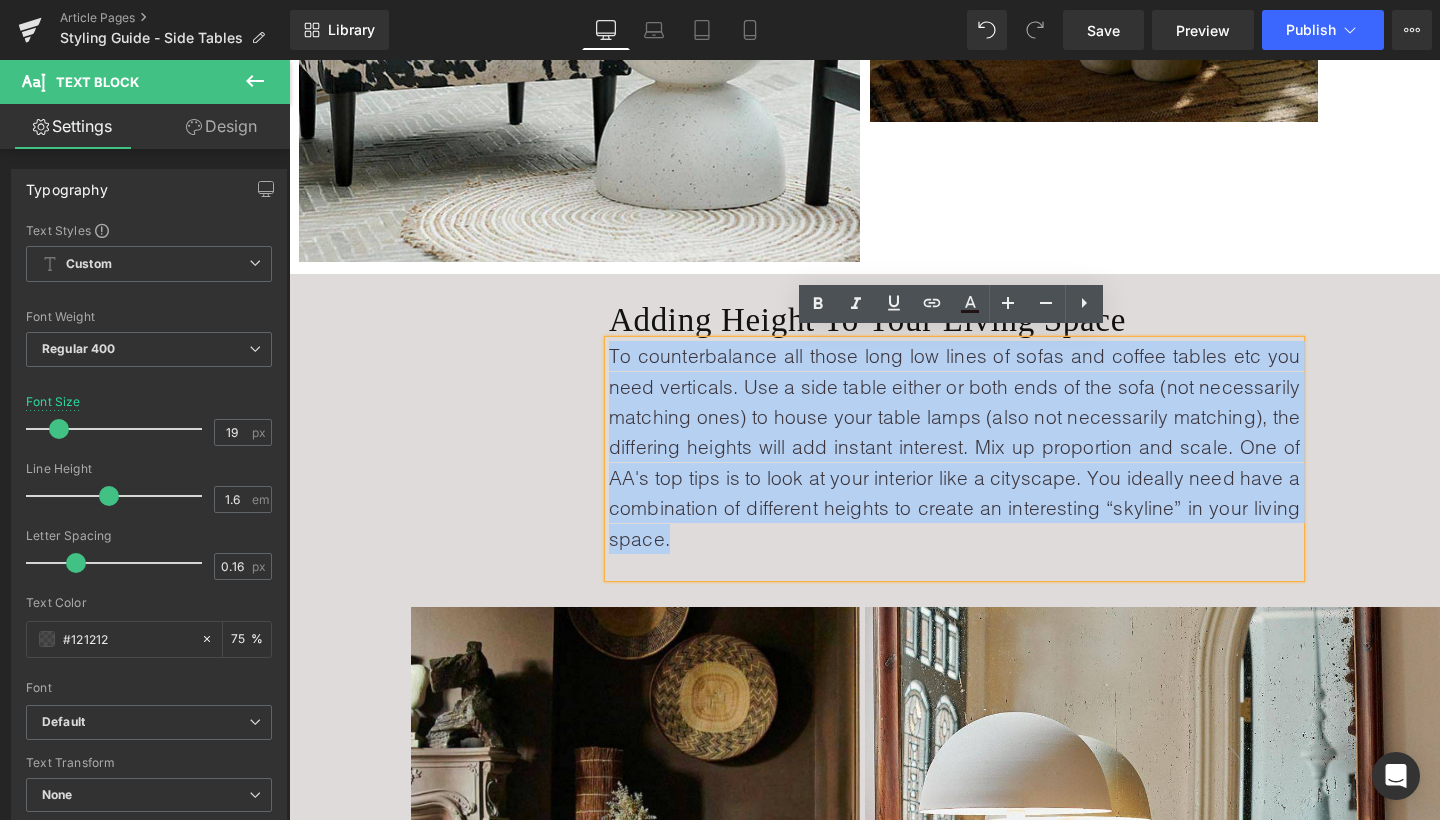 copy on "To counterbalance all those long low lines of sofas and coffee tables etc you need verticals. Use a side table either or both ends of the sofa (not necessarily matching ones) to house your table lamps (also not necessarily matching), the differing heights will add instant interest. Mix up proportion and scale. One of AA's top tips is to look at your interior like a cityscape. You ideally need have a combination of different heights to create an interesting “skyline” in your living space." 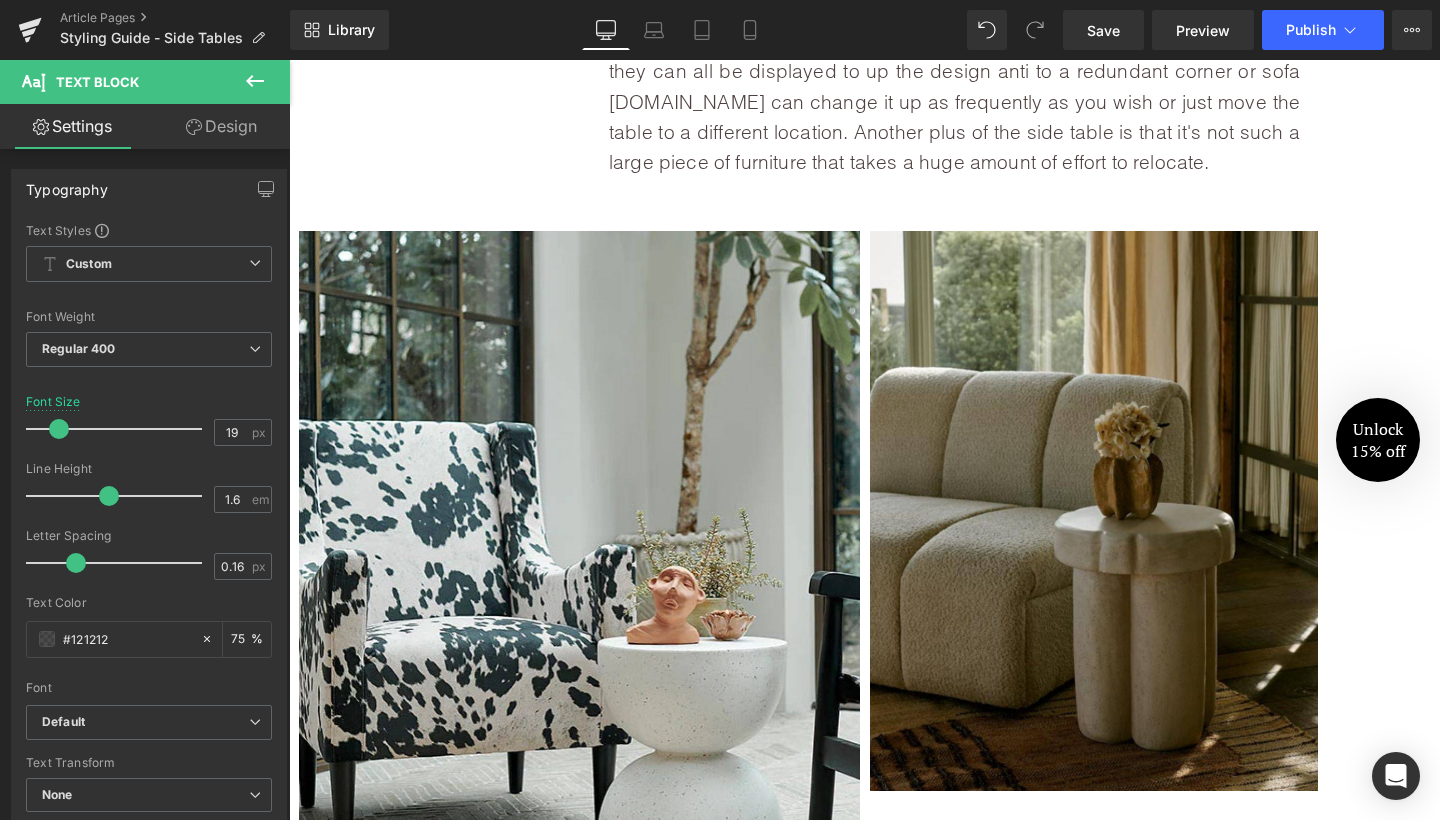 scroll, scrollTop: 2648, scrollLeft: 0, axis: vertical 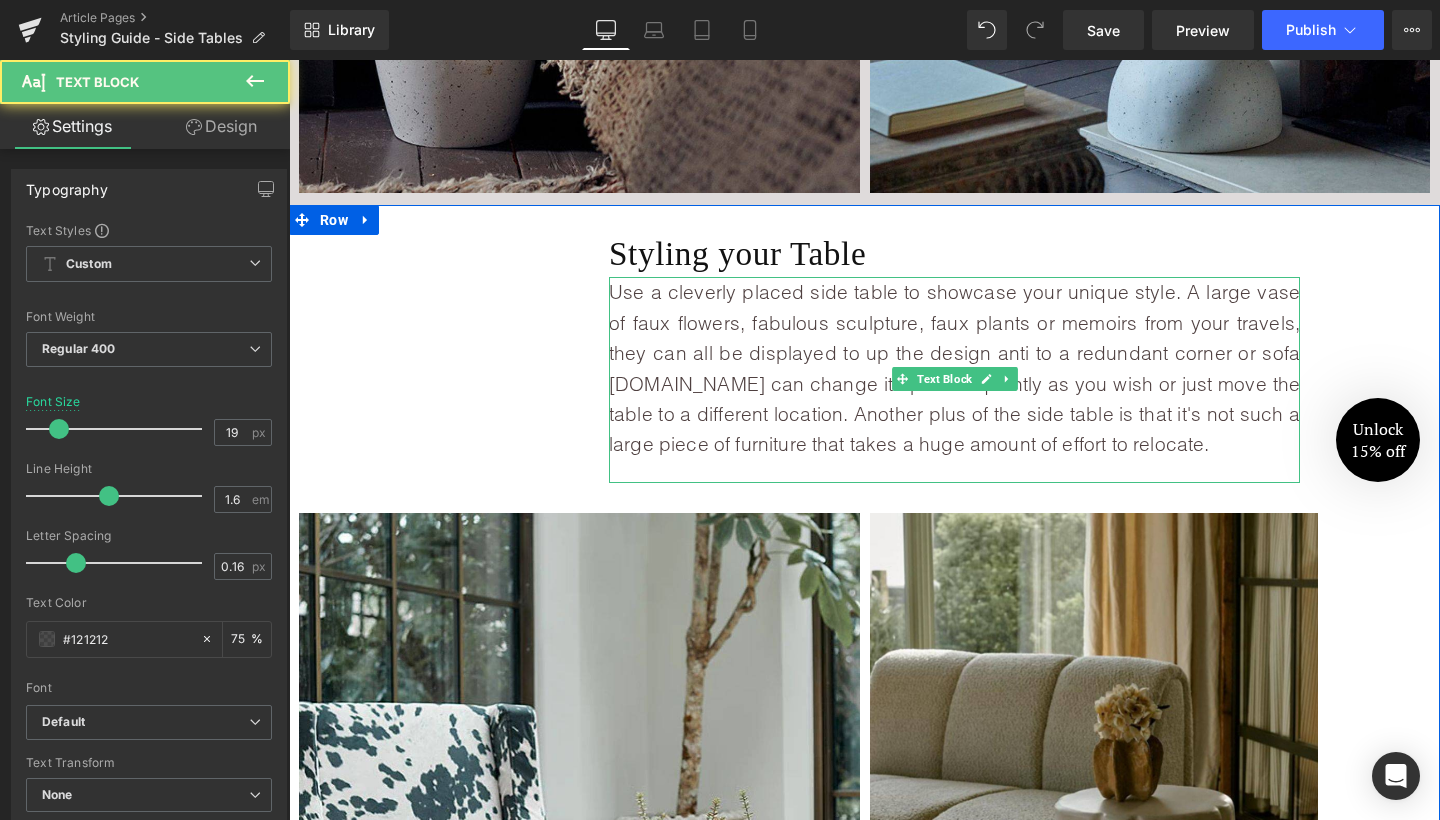 click on "Use a cleverly placed side table to showcase your unique style. A large vase of faux flowers, fabulous sculpture, faux plants or memoirs from your travels, they can all be displayed to up the design anti to a redundant corner or sofa [DOMAIN_NAME] can change it up as frequently as you wish or just move the table to a different location. Another plus of the side table is that it's not such a large piece of furniture that takes a huge amount of effort to relocate." at bounding box center (954, 368) 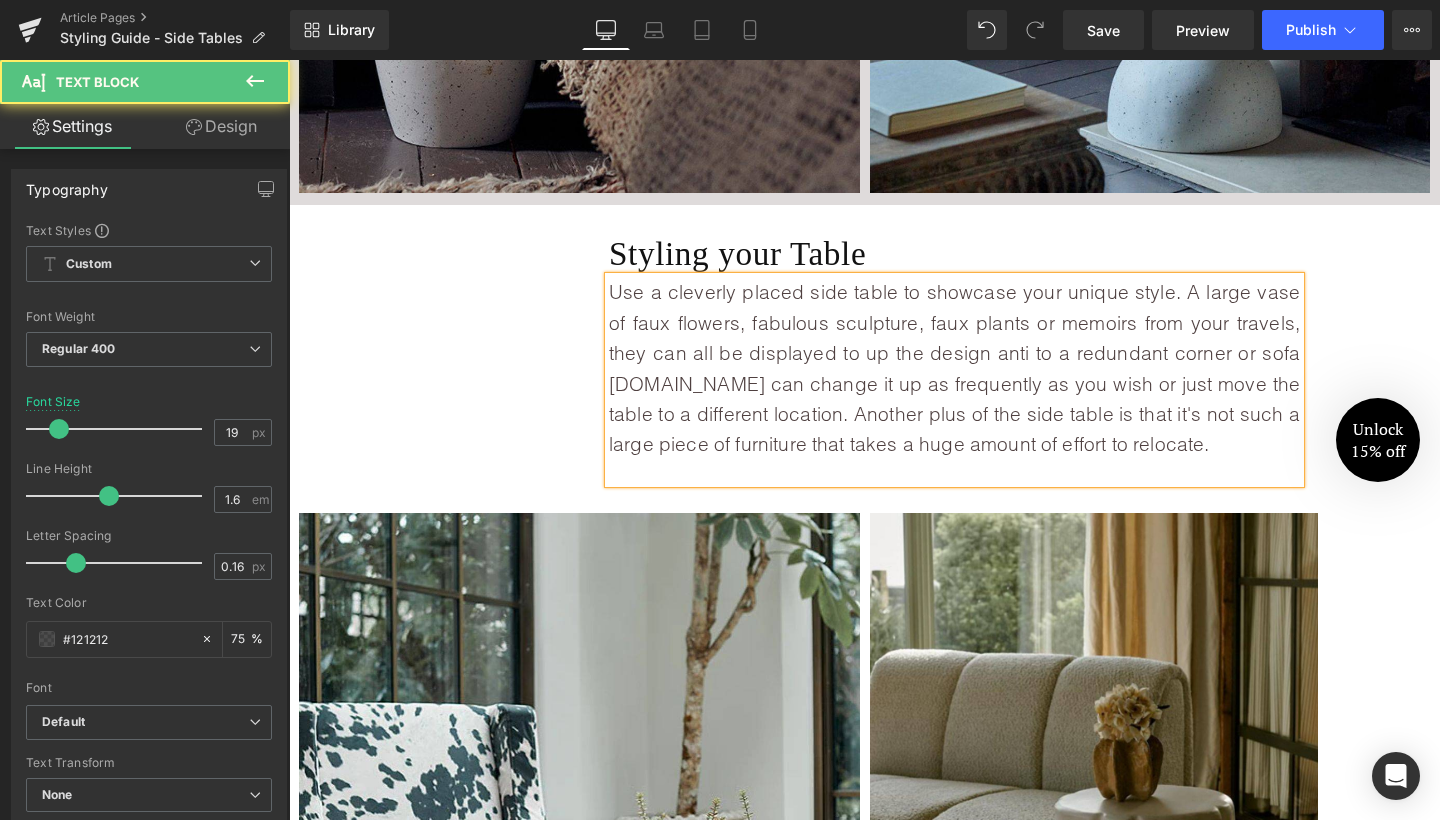 click on "Use a cleverly placed side table to showcase your unique style. A large vase of faux flowers, fabulous sculpture, faux plants or memoirs from your travels, they can all be displayed to up the design anti to a redundant corner or sofa [DOMAIN_NAME] can change it up as frequently as you wish or just move the table to a different location. Another plus of the side table is that it's not such a large piece of furniture that takes a huge amount of effort to relocate." at bounding box center [954, 368] 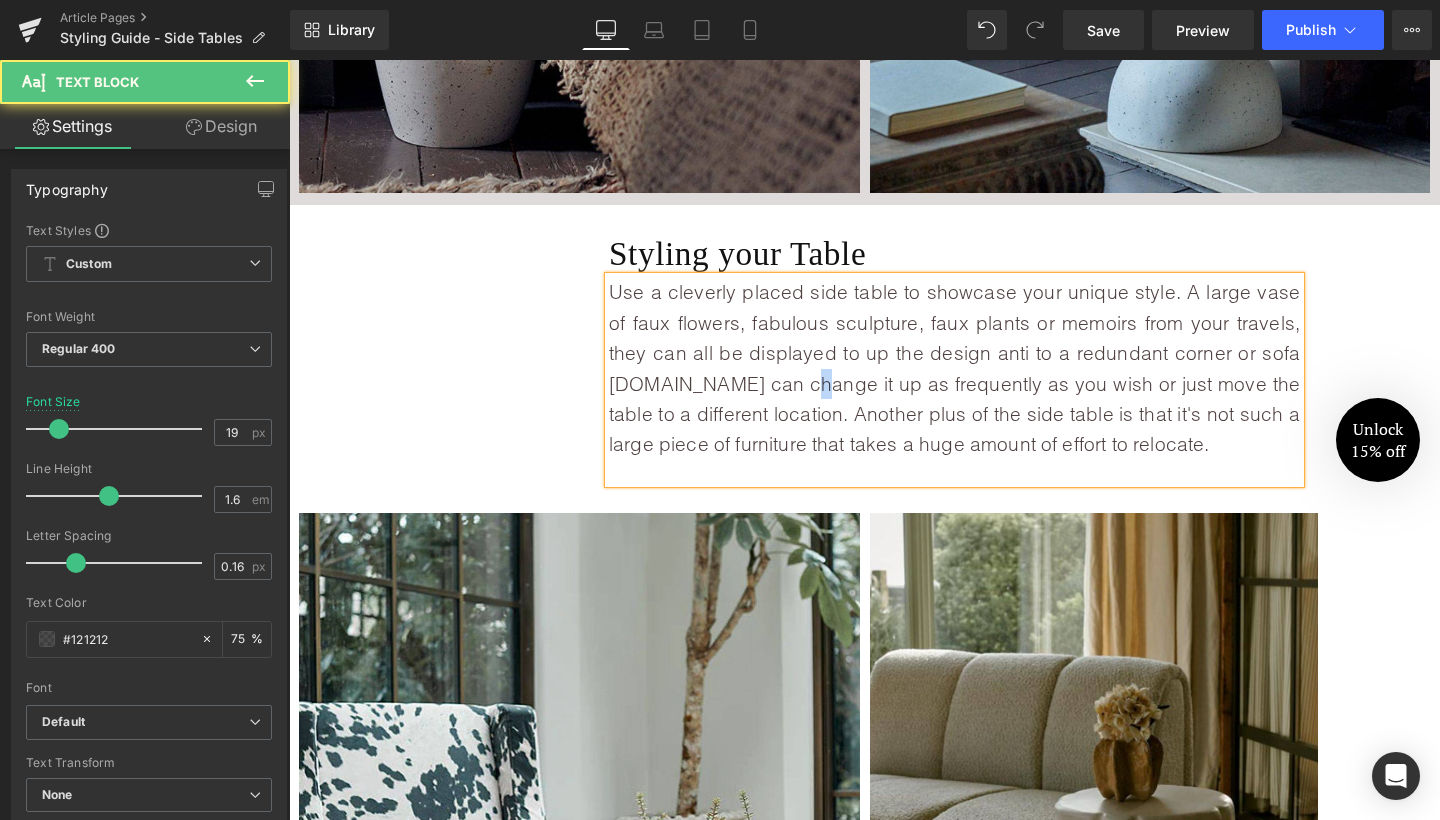 click on "Use a cleverly placed side table to showcase your unique style. A large vase of faux flowers, fabulous sculpture, faux plants or memoirs from your travels, they can all be displayed to up the design anti to a redundant corner or sofa [DOMAIN_NAME] can change it up as frequently as you wish or just move the table to a different location. Another plus of the side table is that it's not such a large piece of furniture that takes a huge amount of effort to relocate." at bounding box center (954, 368) 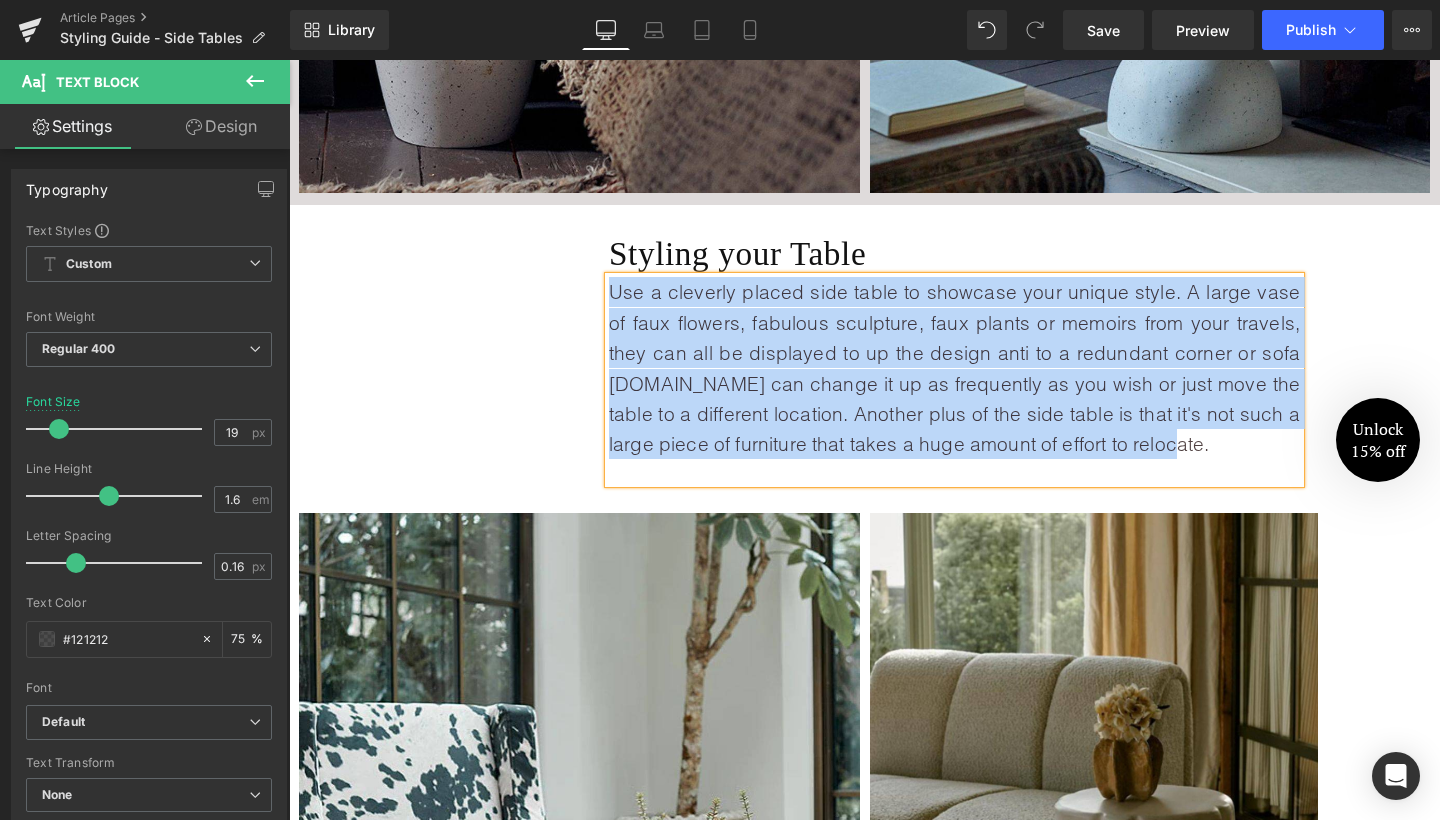 copy on "Use a cleverly placed side table to showcase your unique style. A large vase of faux flowers, fabulous sculpture, faux plants or memoirs from your travels, they can all be displayed to up the design anti to a redundant corner or sofa [DOMAIN_NAME] can change it up as frequently as you wish or just move the table to a different location. Another plus of the side table is that it's not such a large piece of furniture that takes a huge amount of effort to relocate." 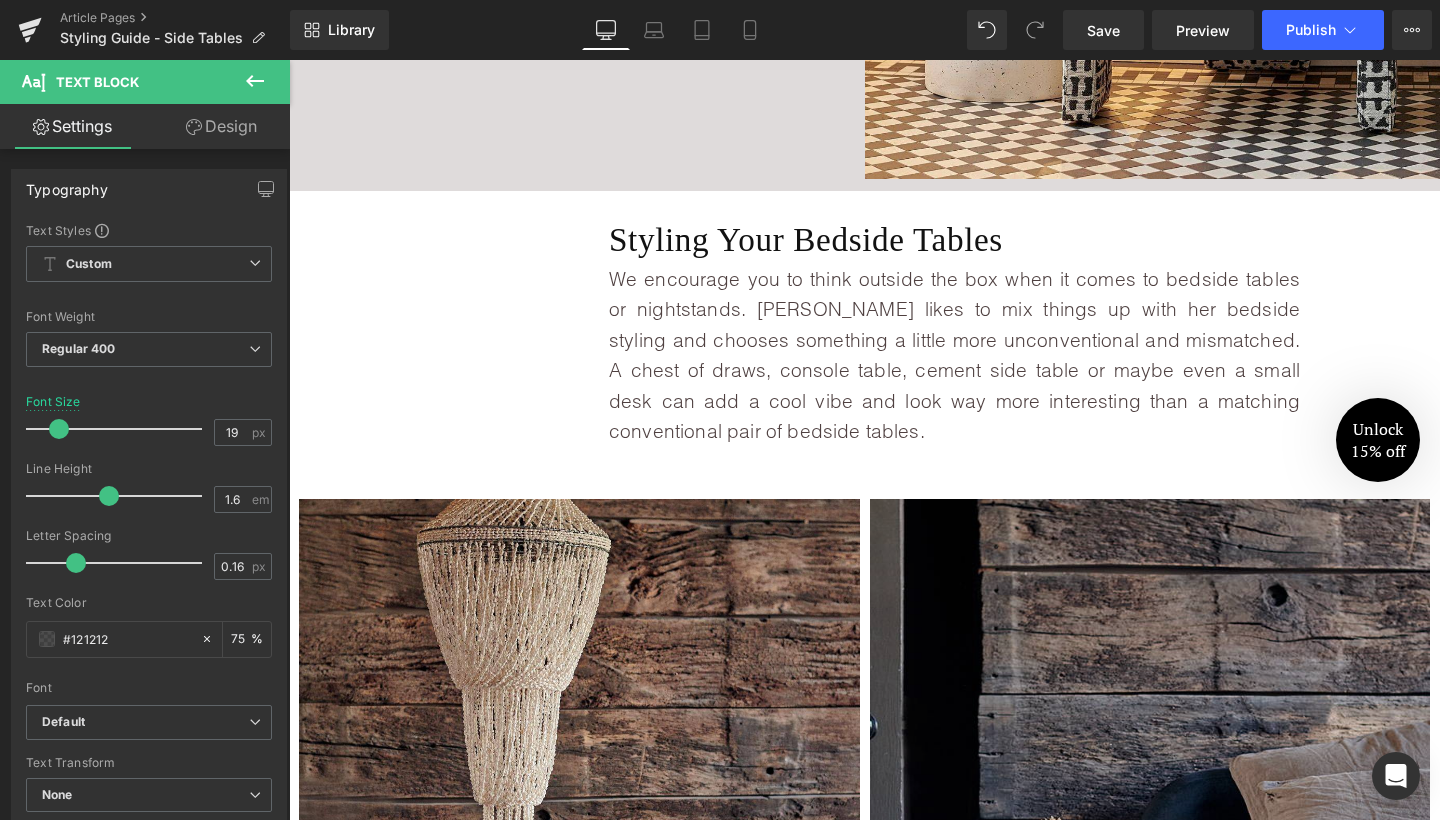 scroll, scrollTop: 4601, scrollLeft: 0, axis: vertical 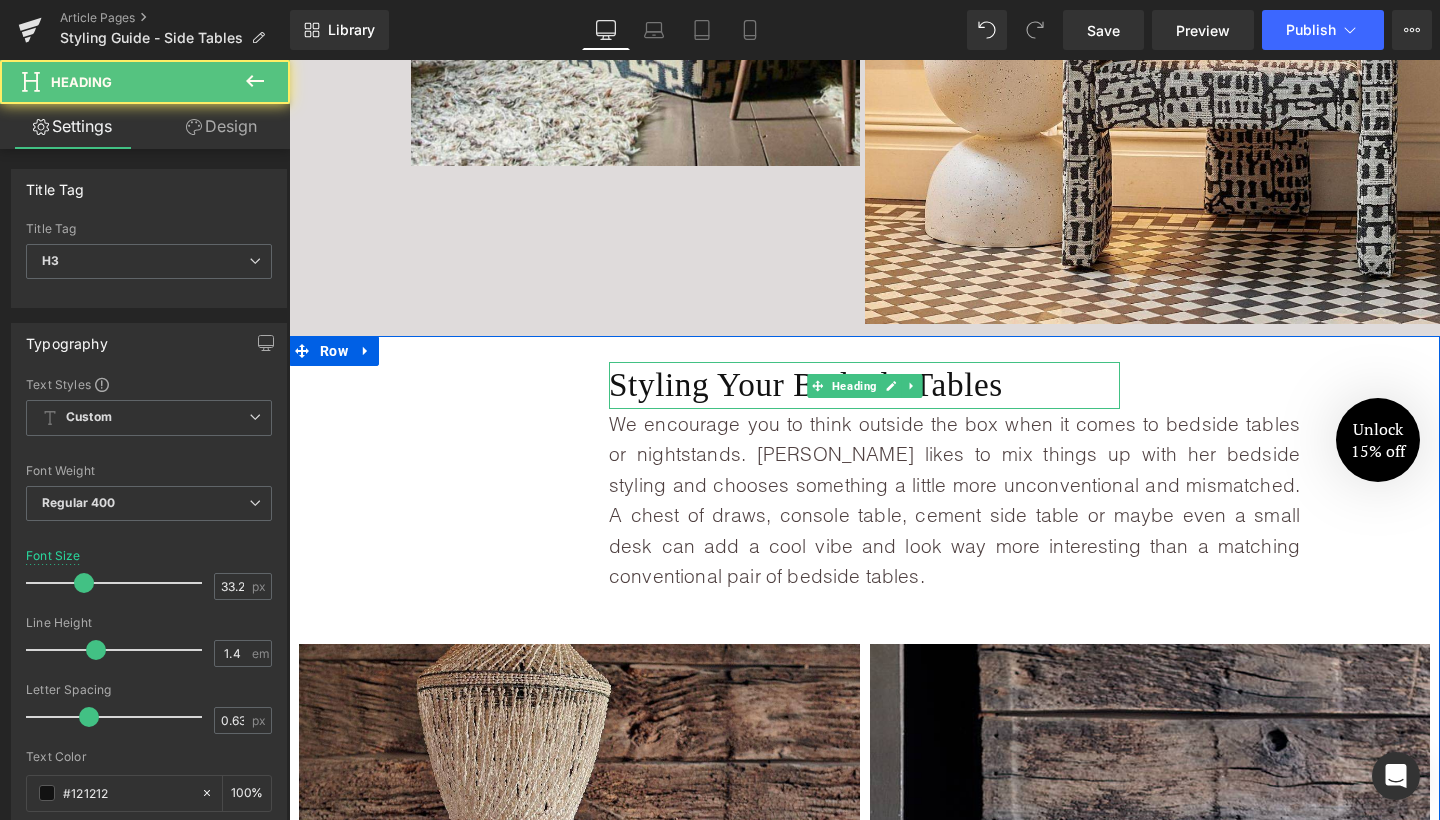 click on "Styling Your Bedside Tables" at bounding box center [864, 385] 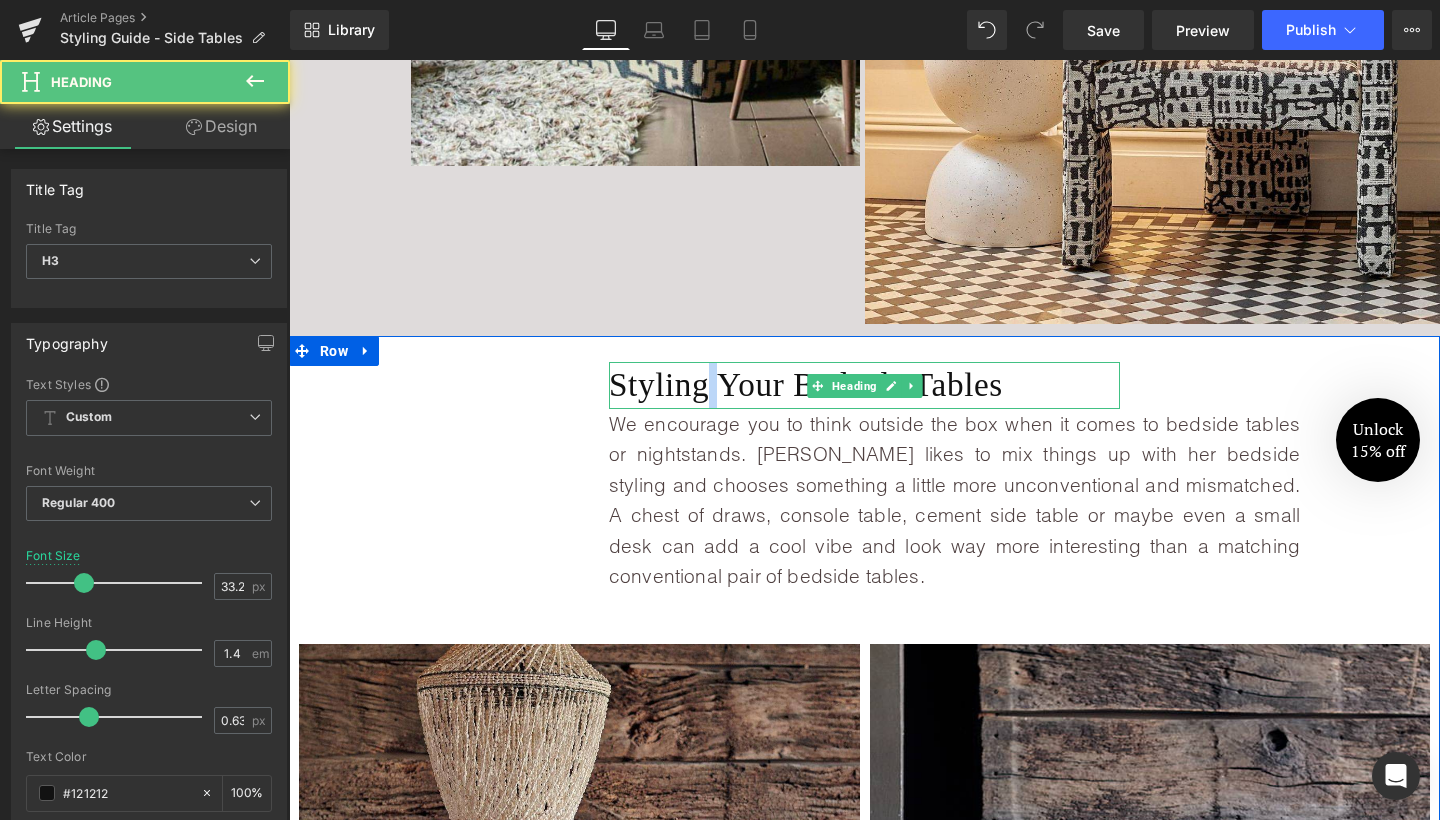 click on "Styling Your Bedside Tables" at bounding box center [864, 385] 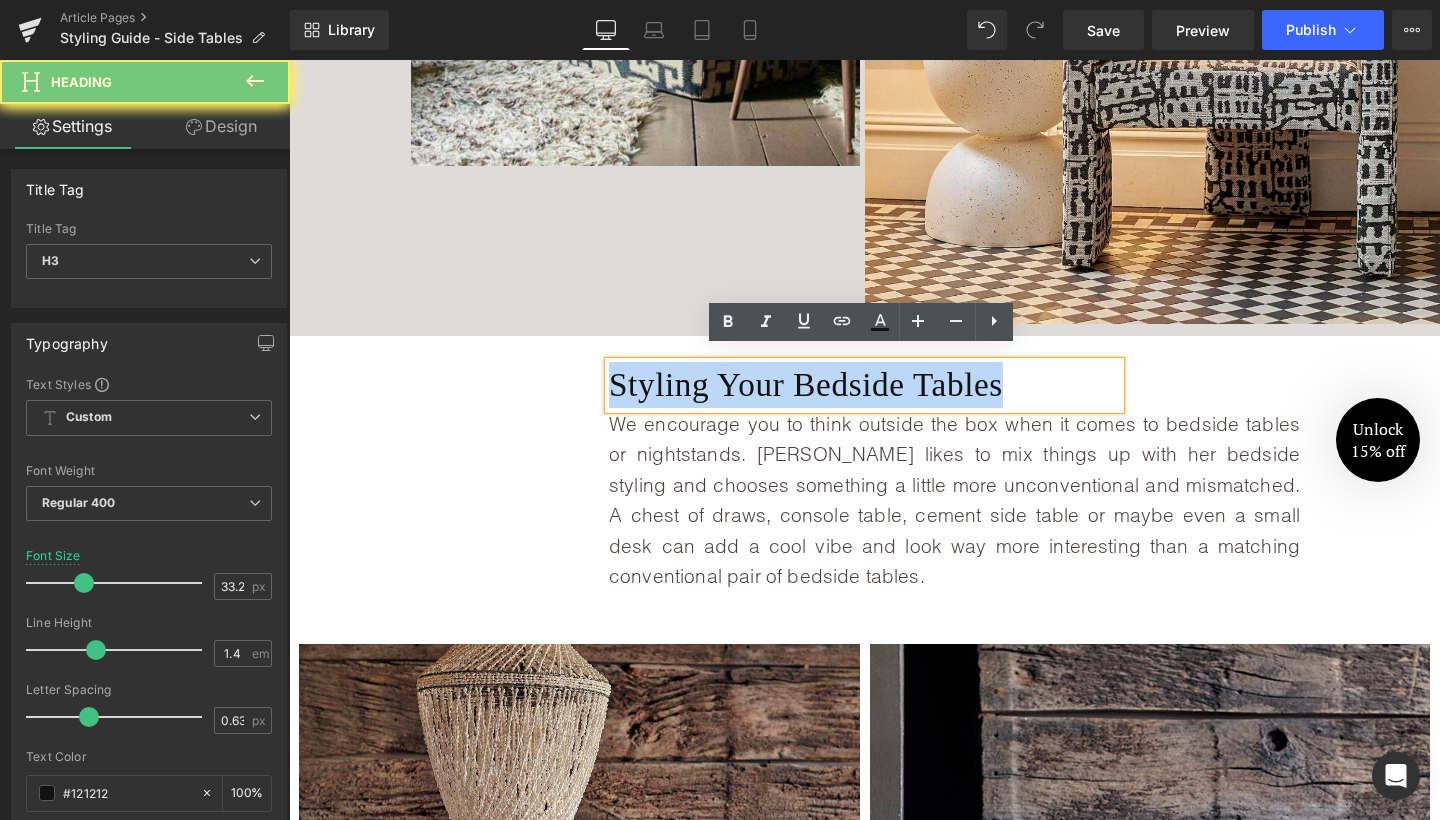 click on "Styling Your Bedside Tables" at bounding box center (864, 385) 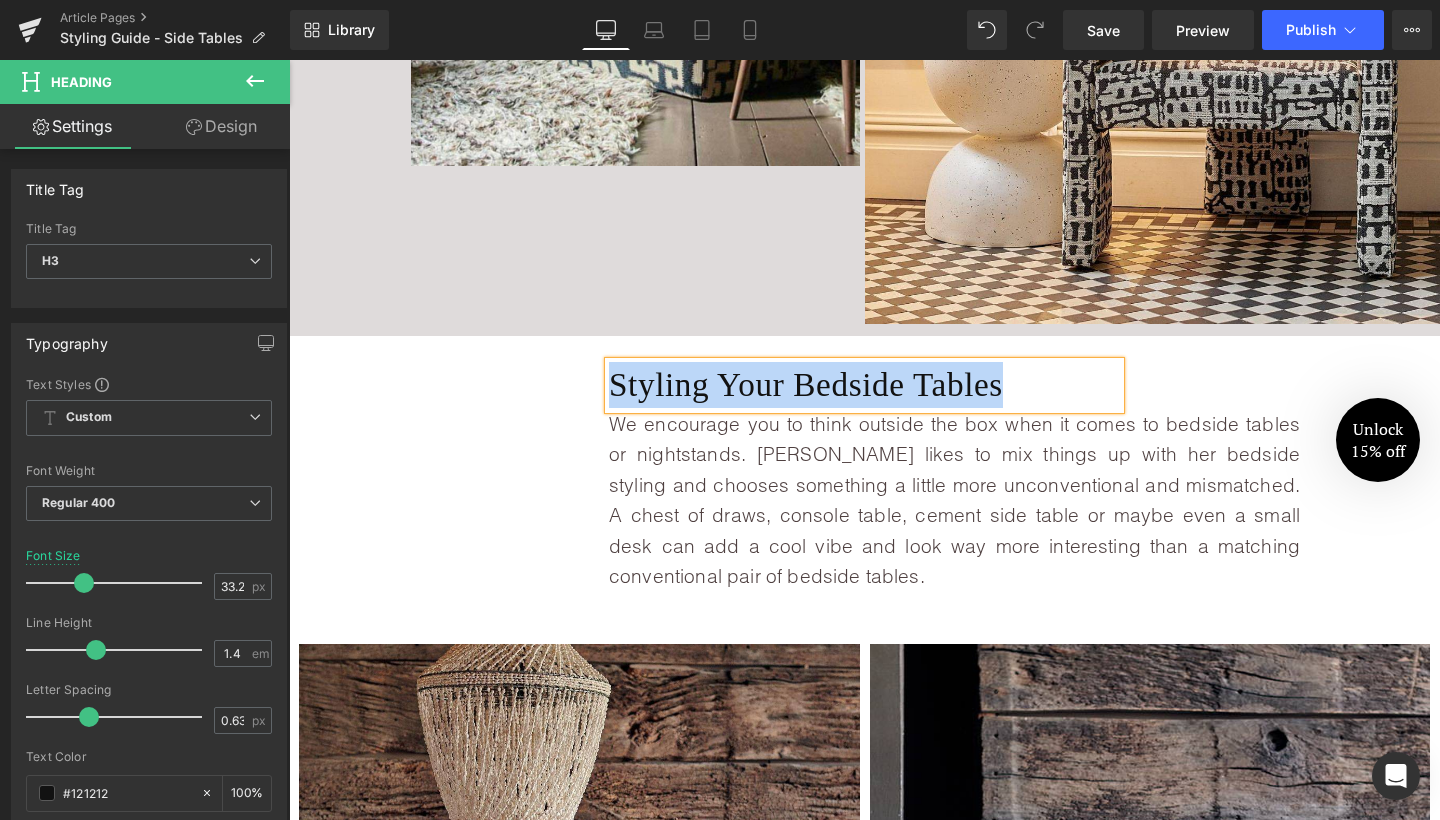 copy on "Styling Your Bedside Tables" 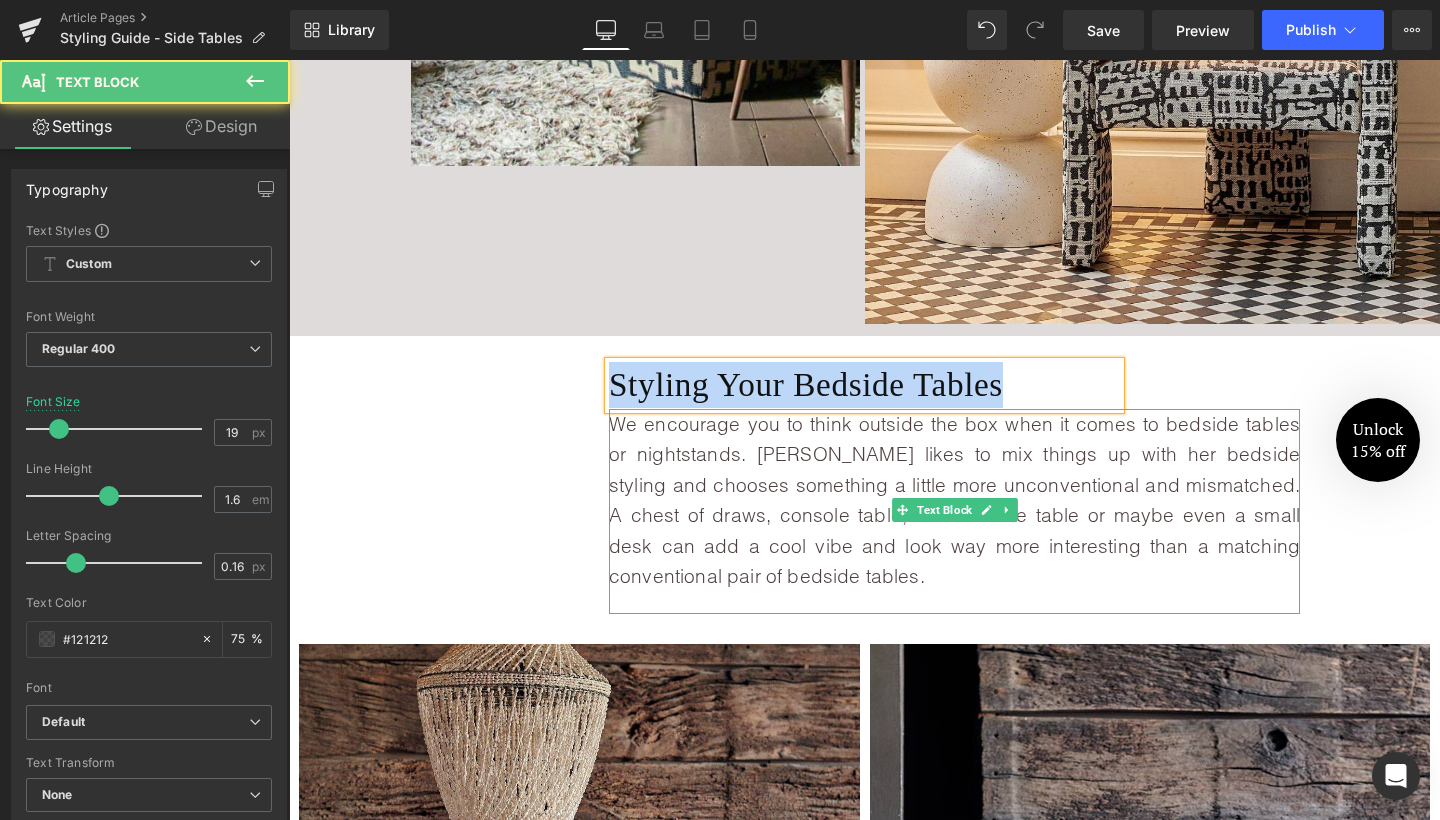 click on "We encourage you to think outside the box when it comes to bedside tables or nightstands. [PERSON_NAME] likes to mix things up with her bedside styling and chooses something a little more unconventional and mismatched. A chest of draws, console table, cement side table or maybe even a small desk can add a cool vibe and look way more interesting than a matching conventional pair of bedside tables." at bounding box center [954, 500] 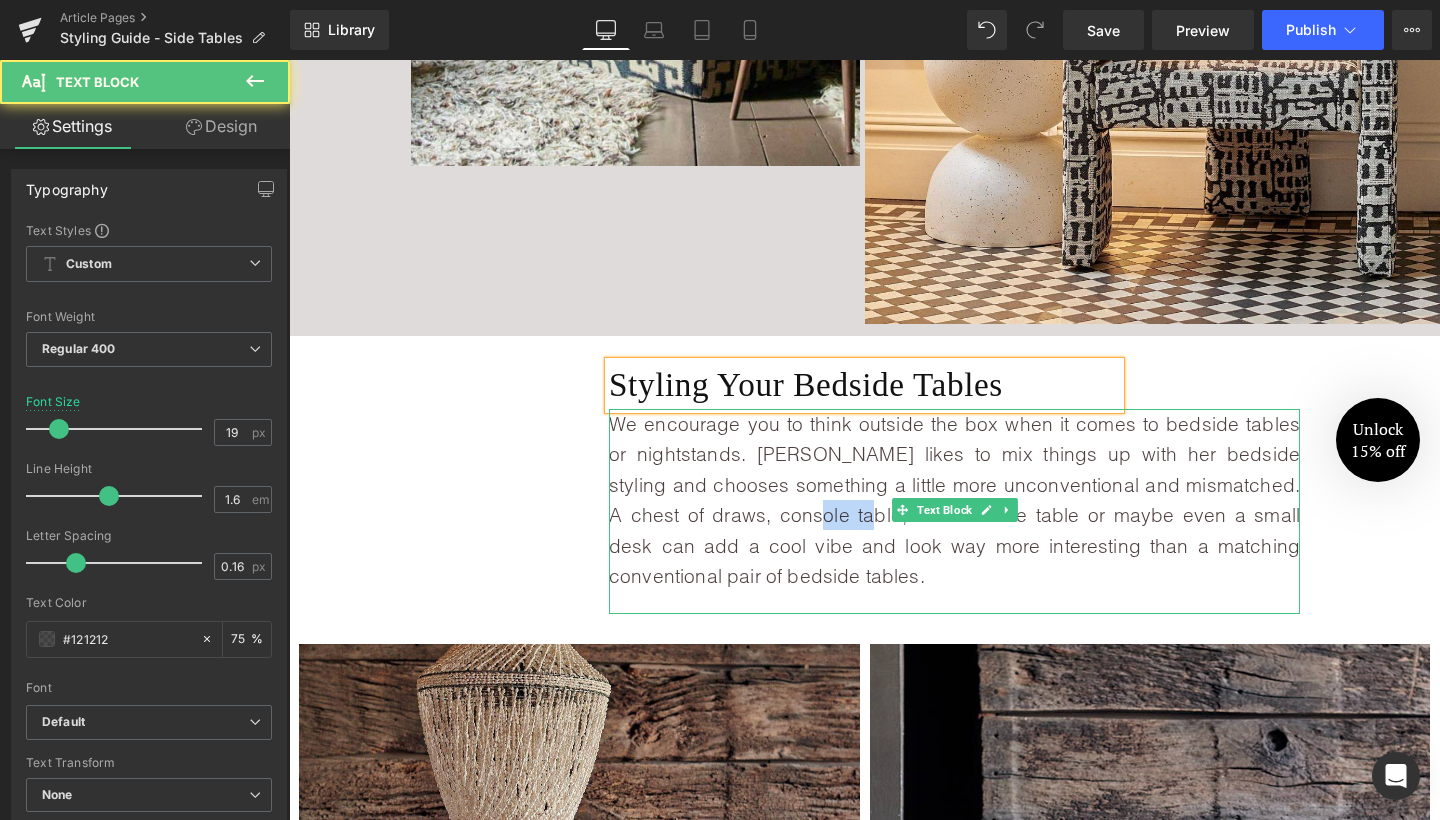 click on "We encourage you to think outside the box when it comes to bedside tables or nightstands. [PERSON_NAME] likes to mix things up with her bedside styling and chooses something a little more unconventional and mismatched. A chest of draws, console table, cement side table or maybe even a small desk can add a cool vibe and look way more interesting than a matching conventional pair of bedside tables." at bounding box center (954, 500) 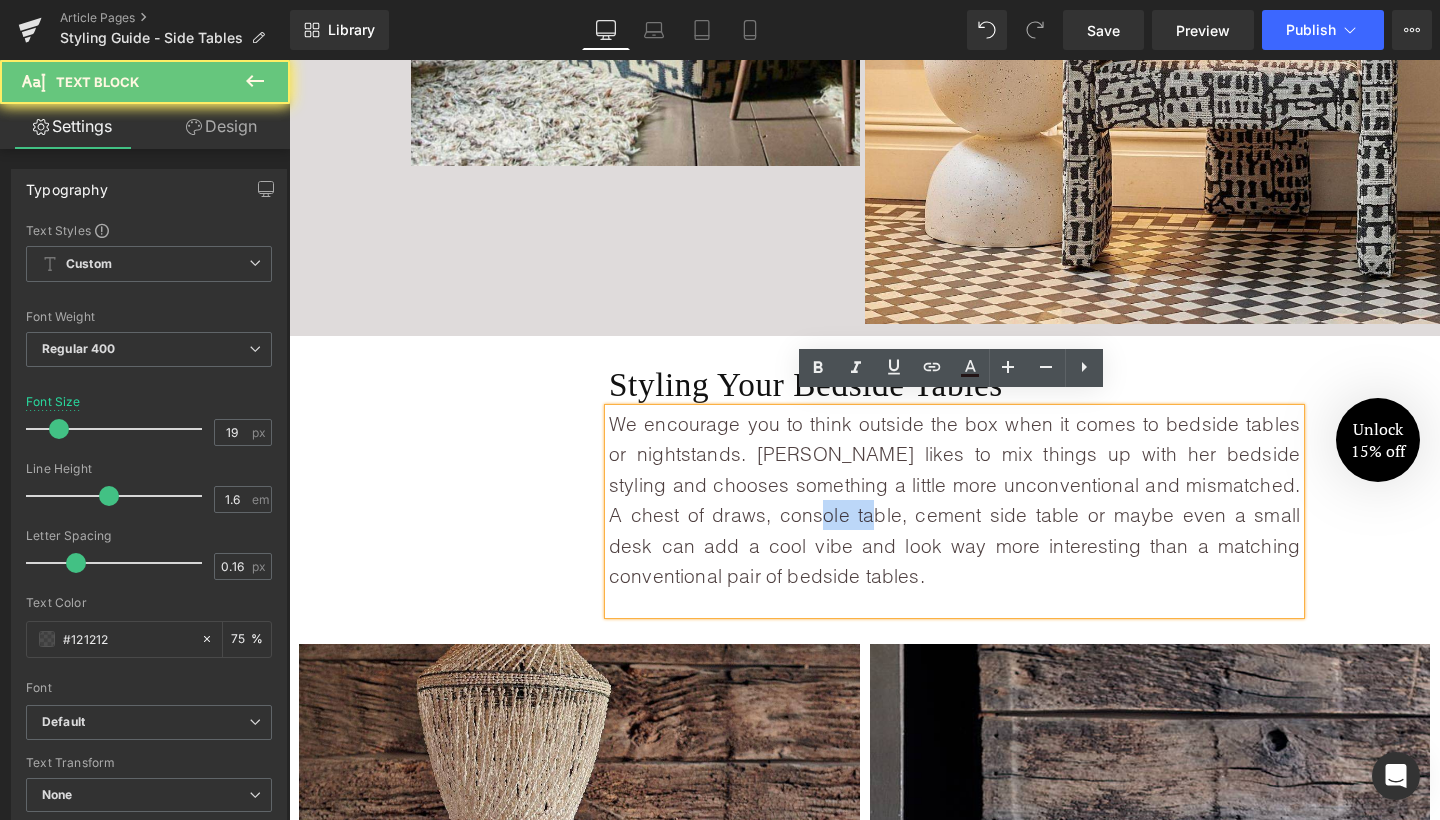 click on "We encourage you to think outside the box when it comes to bedside tables or nightstands. [PERSON_NAME] likes to mix things up with her bedside styling and chooses something a little more unconventional and mismatched. A chest of draws, console table, cement side table or maybe even a small desk can add a cool vibe and look way more interesting than a matching conventional pair of bedside tables." at bounding box center (954, 500) 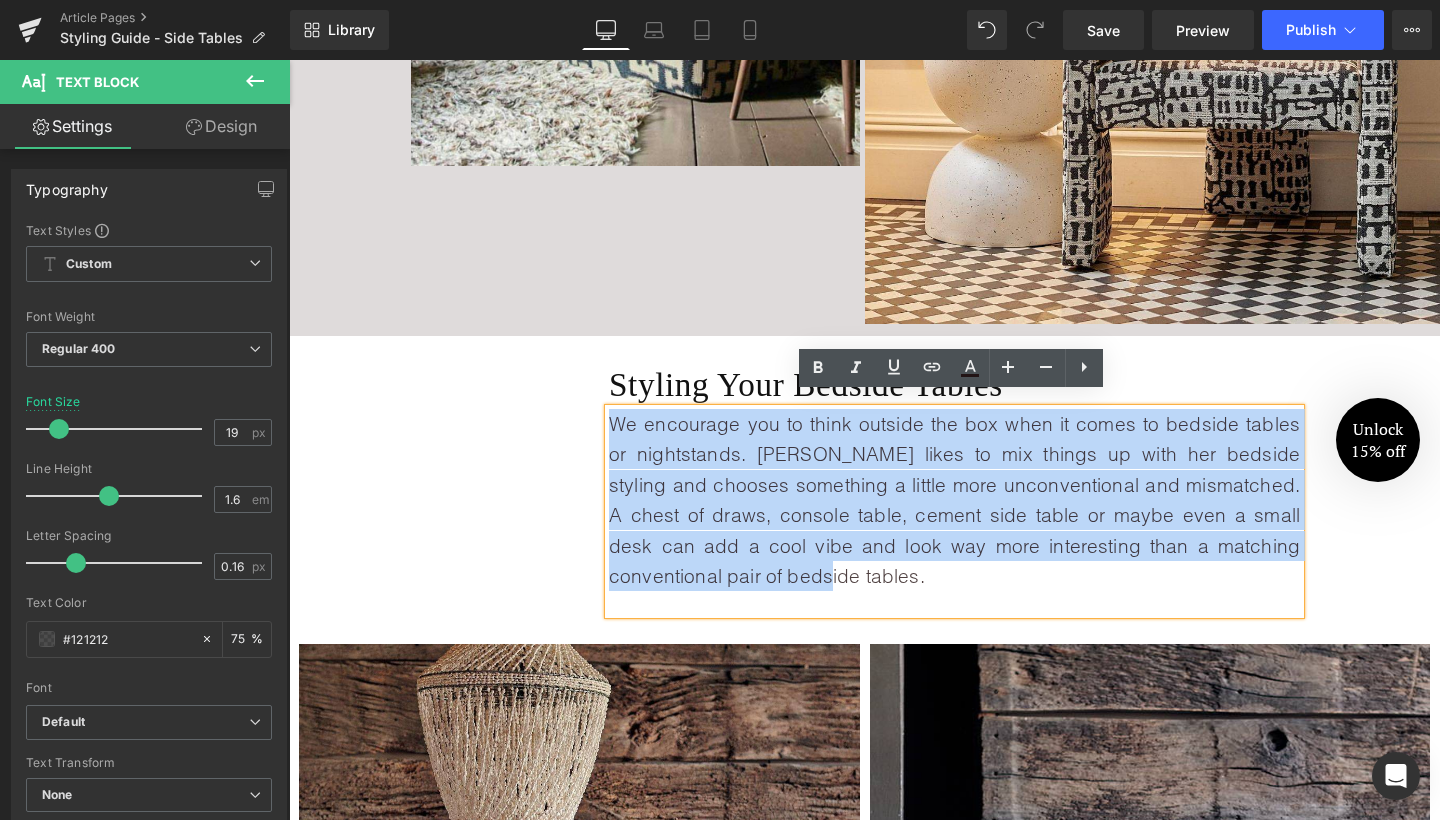 copy on "We encourage you to think outside the box when it comes to bedside tables or nightstands. [PERSON_NAME] likes to mix things up with her bedside styling and chooses something a little more unconventional and mismatched. A chest of draws, console table, cement side table or maybe even a small desk can add a cool vibe and look way more interesting than a matching conventional pair of bedside tables." 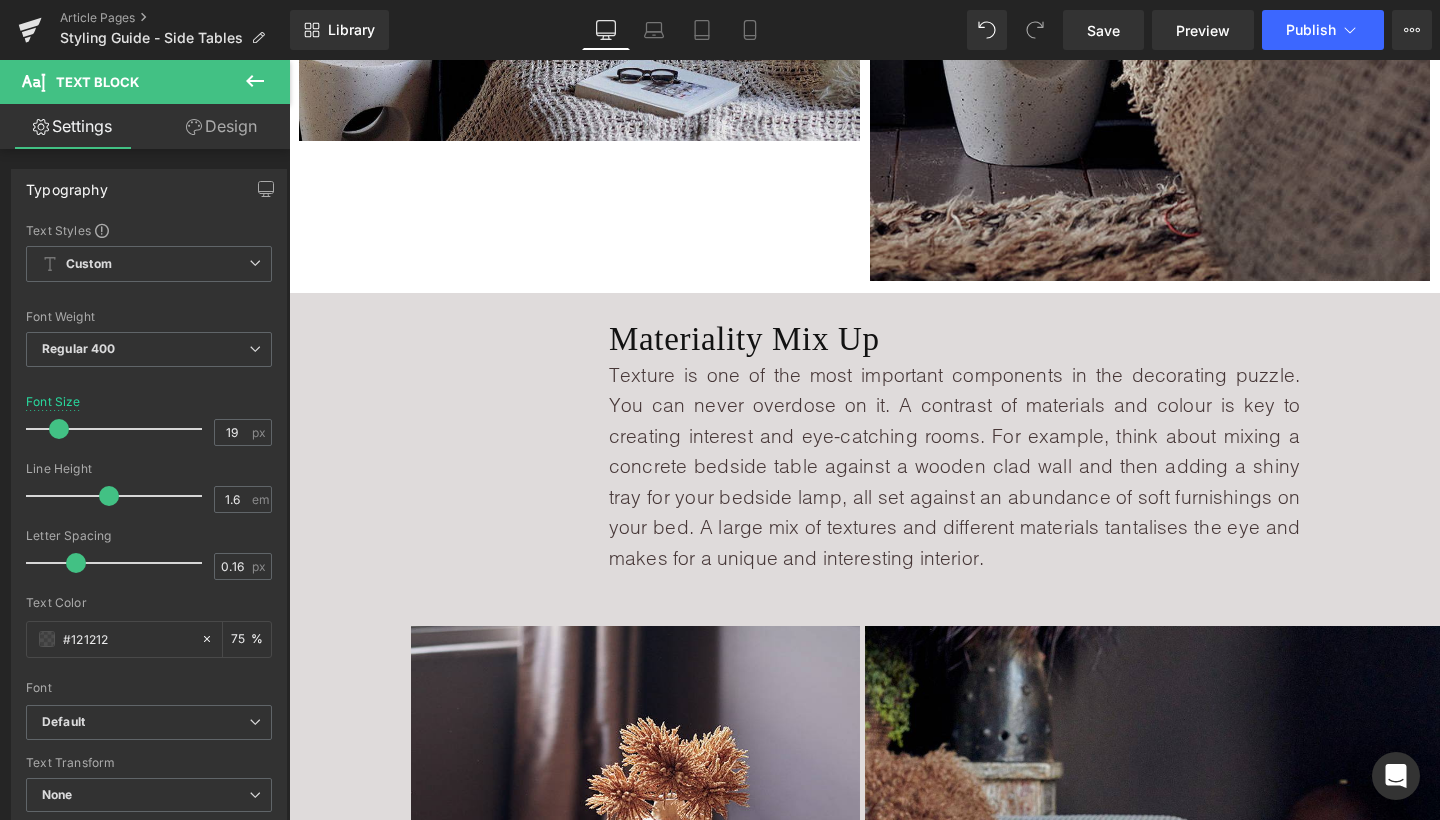 scroll, scrollTop: 6029, scrollLeft: 0, axis: vertical 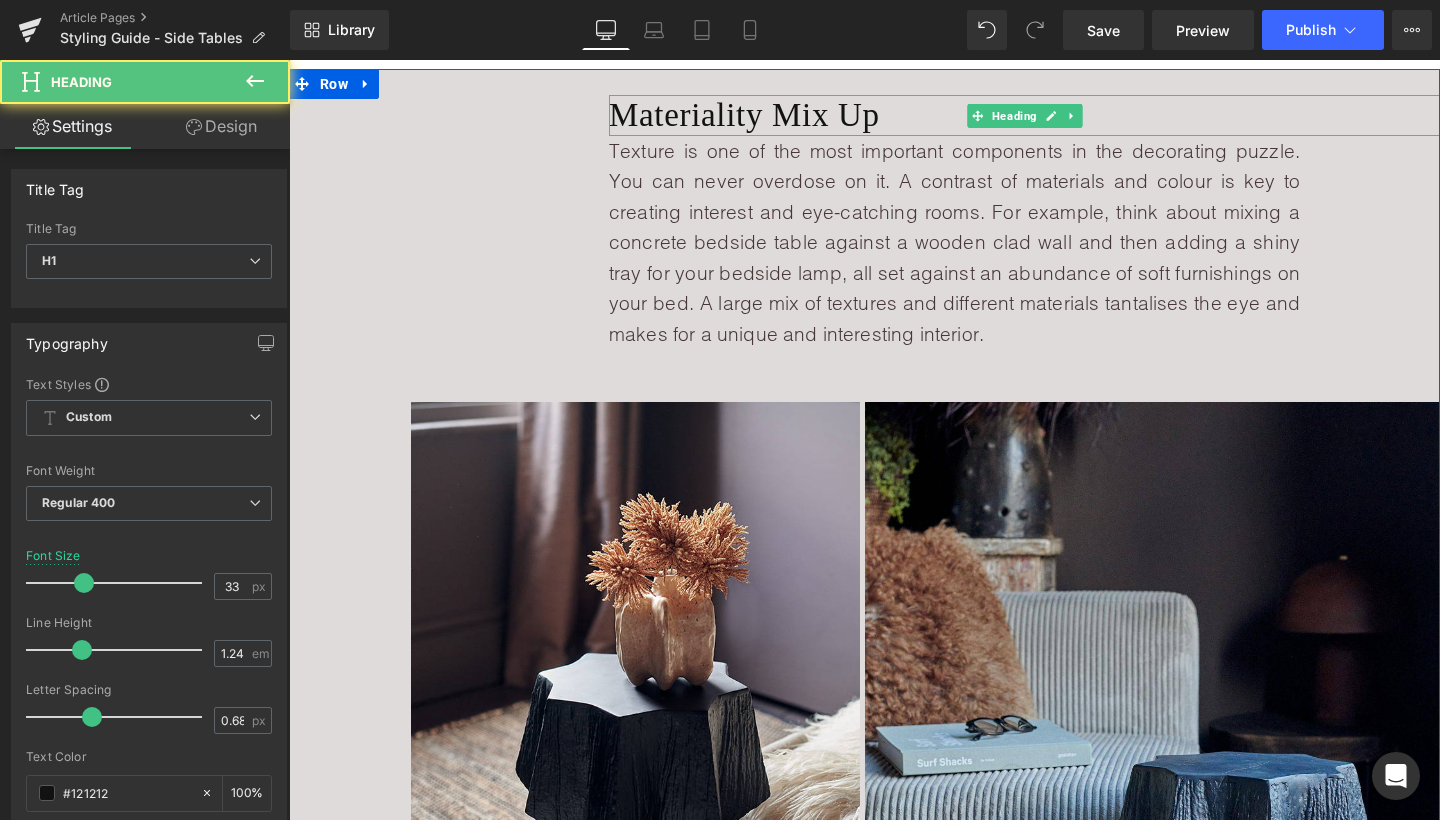 click on "Materiality Mix Up" at bounding box center [1024, 115] 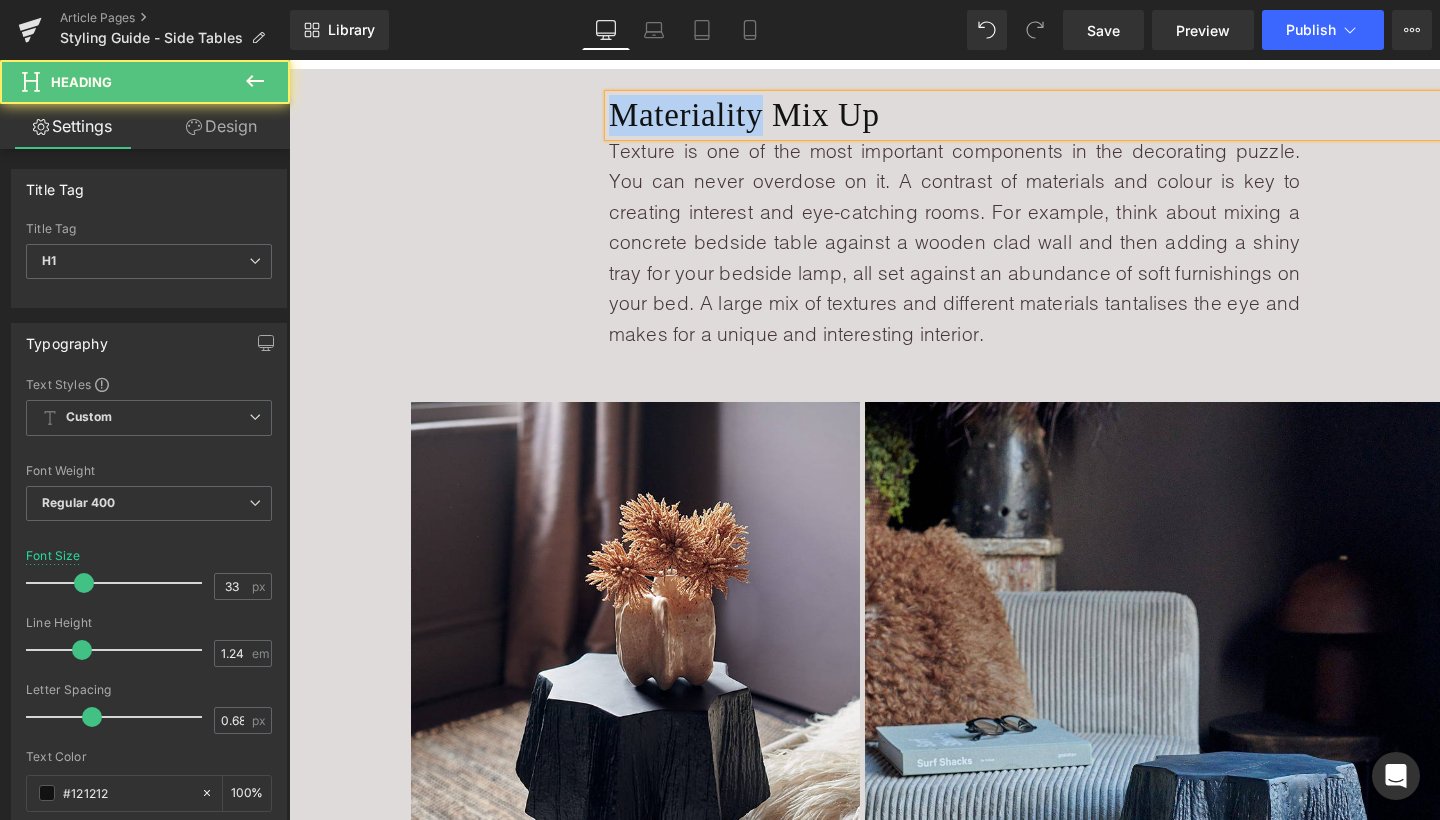click on "Materiality Mix Up" at bounding box center (1024, 115) 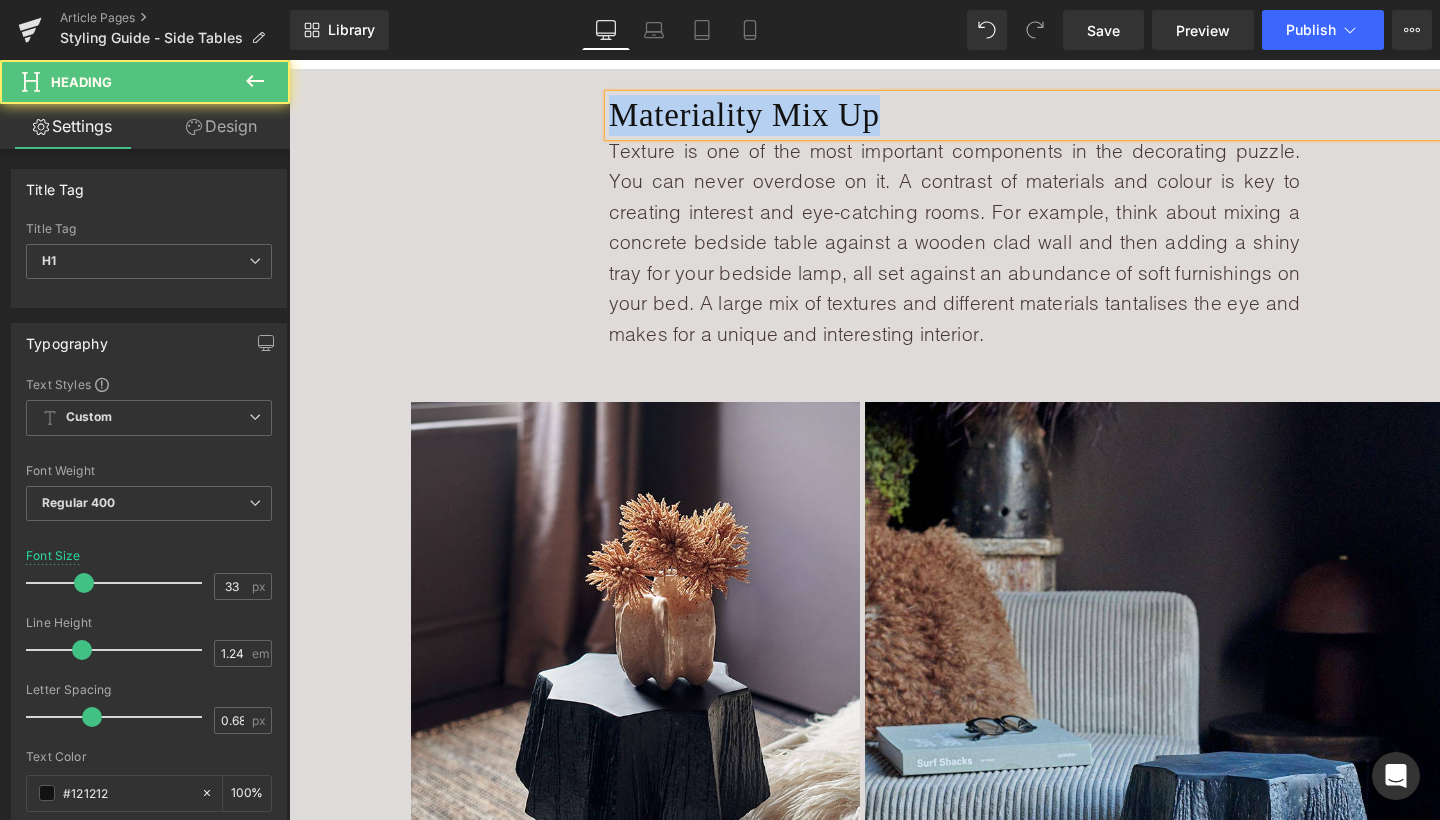 click on "Materiality Mix Up" at bounding box center (1024, 115) 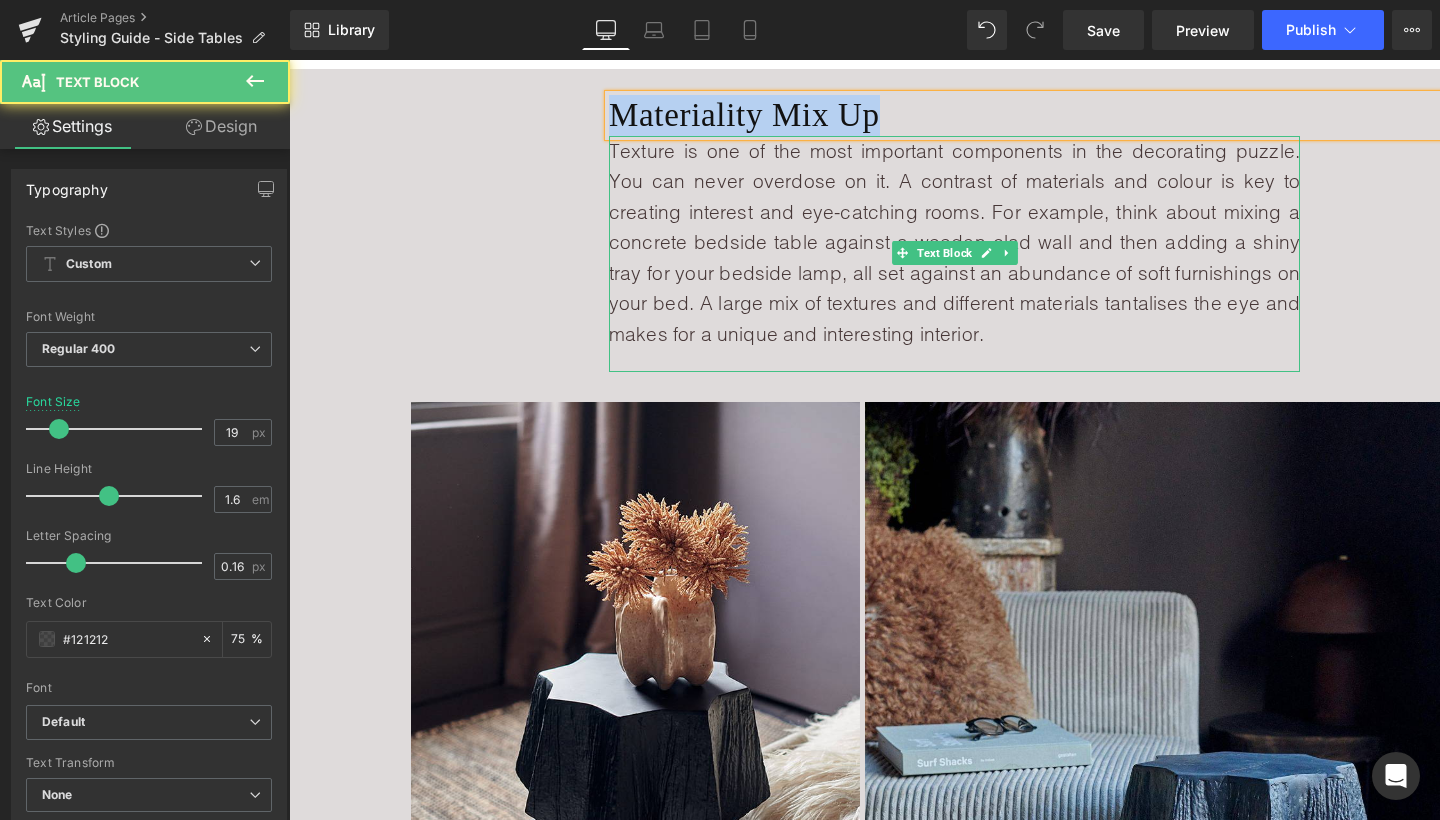 click on "Texture is one of the most important components in the decorating puzzle. You can never overdose on it. A contrast of materials and colour is key to creating interest and eye-catching rooms. For example, think about mixing a concrete bedside table against a wooden clad wall and then adding a shiny tray for your bedside lamp, all set against an abundance of soft furnishings on your bed. A large mix of textures and different materials tantalises the eye and makes for a unique and interesting interior." at bounding box center [954, 242] 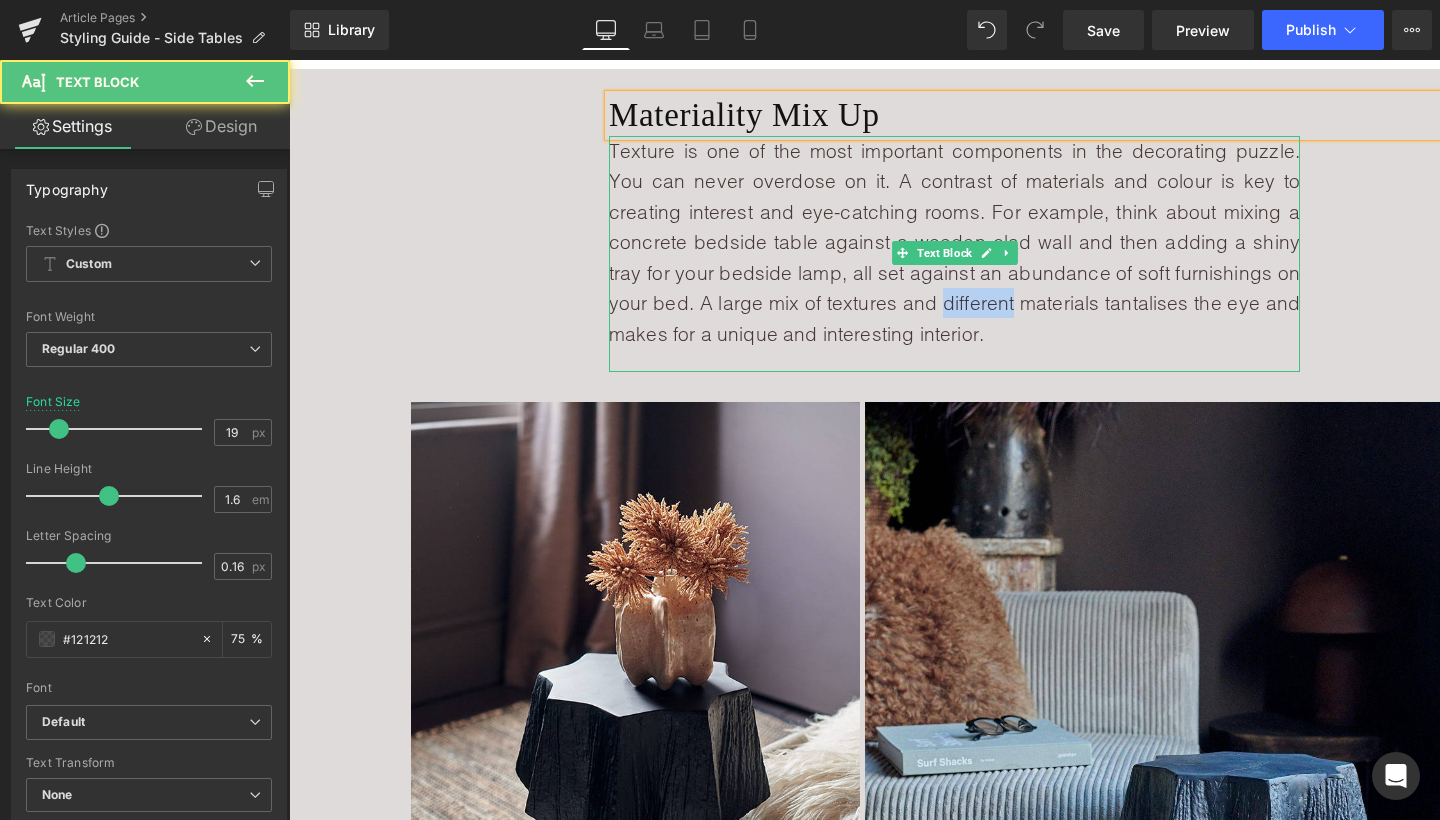 click on "Texture is one of the most important components in the decorating puzzle. You can never overdose on it. A contrast of materials and colour is key to creating interest and eye-catching rooms. For example, think about mixing a concrete bedside table against a wooden clad wall and then adding a shiny tray for your bedside lamp, all set against an abundance of soft furnishings on your bed. A large mix of textures and different materials tantalises the eye and makes for a unique and interesting interior." at bounding box center (954, 242) 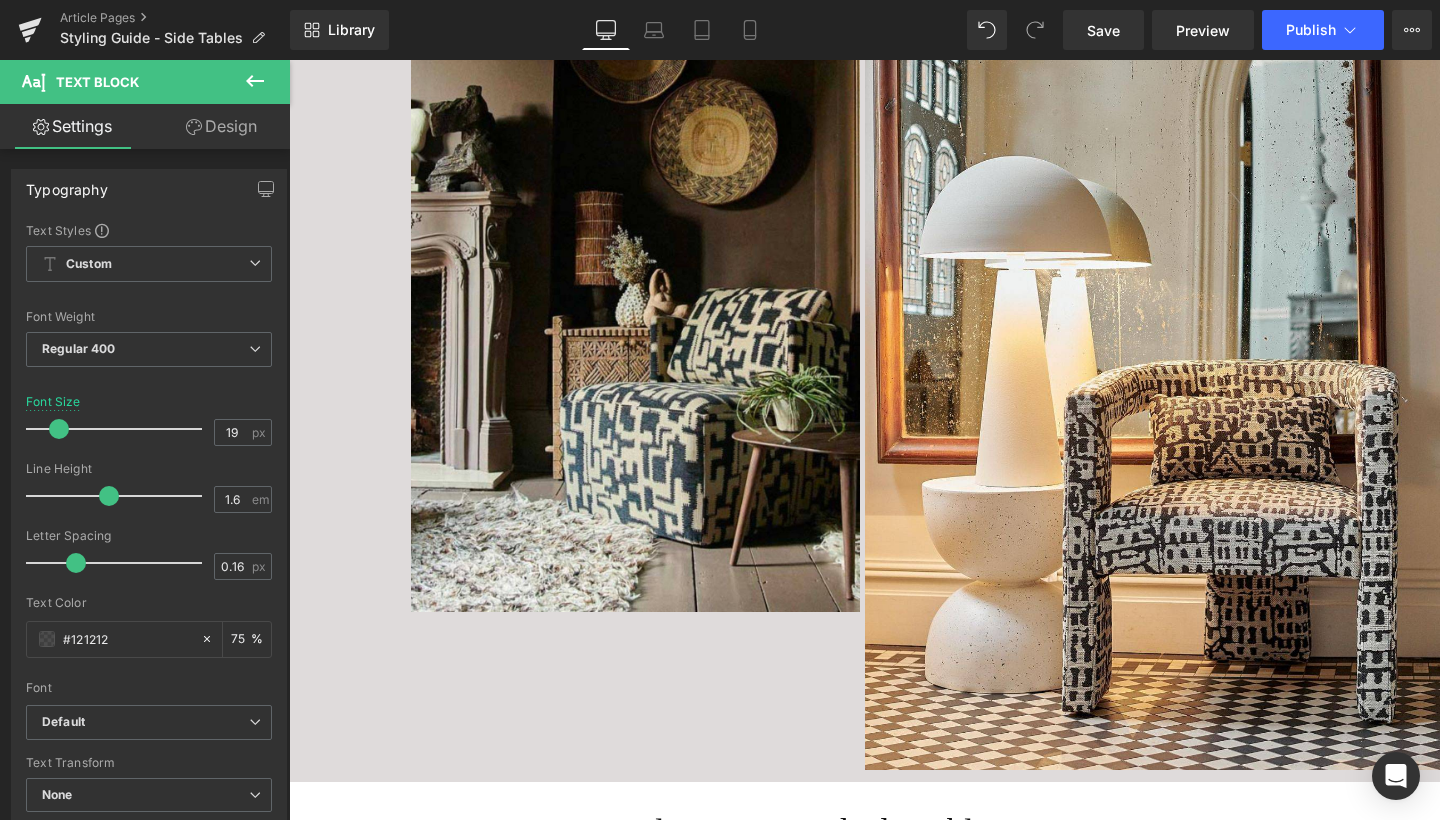 scroll, scrollTop: 3815, scrollLeft: 0, axis: vertical 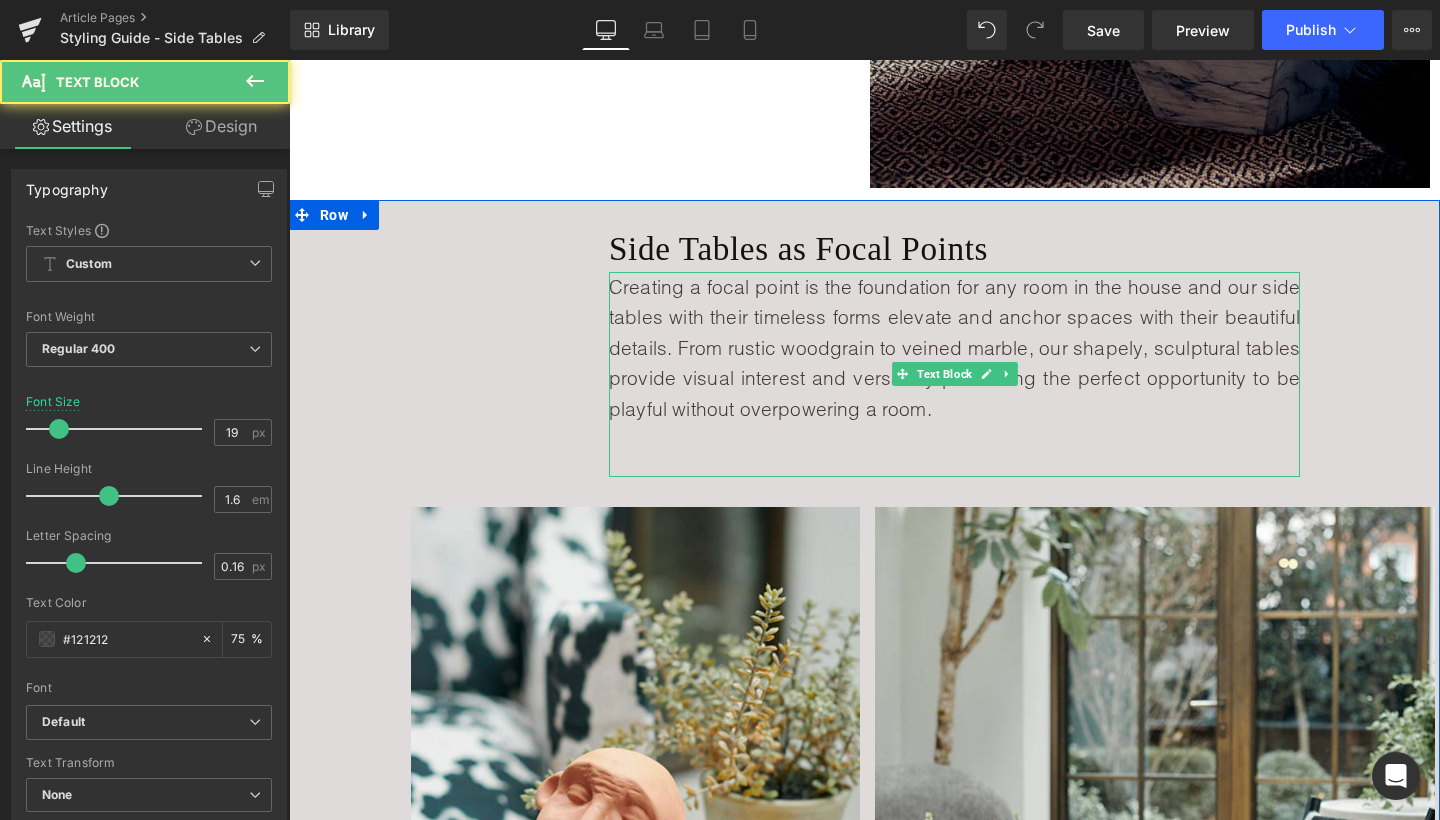 click on "Creating a focal point is the foundation for any room in the house and our side tables with their timeless forms elevate and anchor spaces with their beautiful details. From rustic woodgrain to veined marble, our shapely, sculptural tables provide visual interest and versatility presenting the perfect opportunity to be playful without overpowering a room." at bounding box center [954, 348] 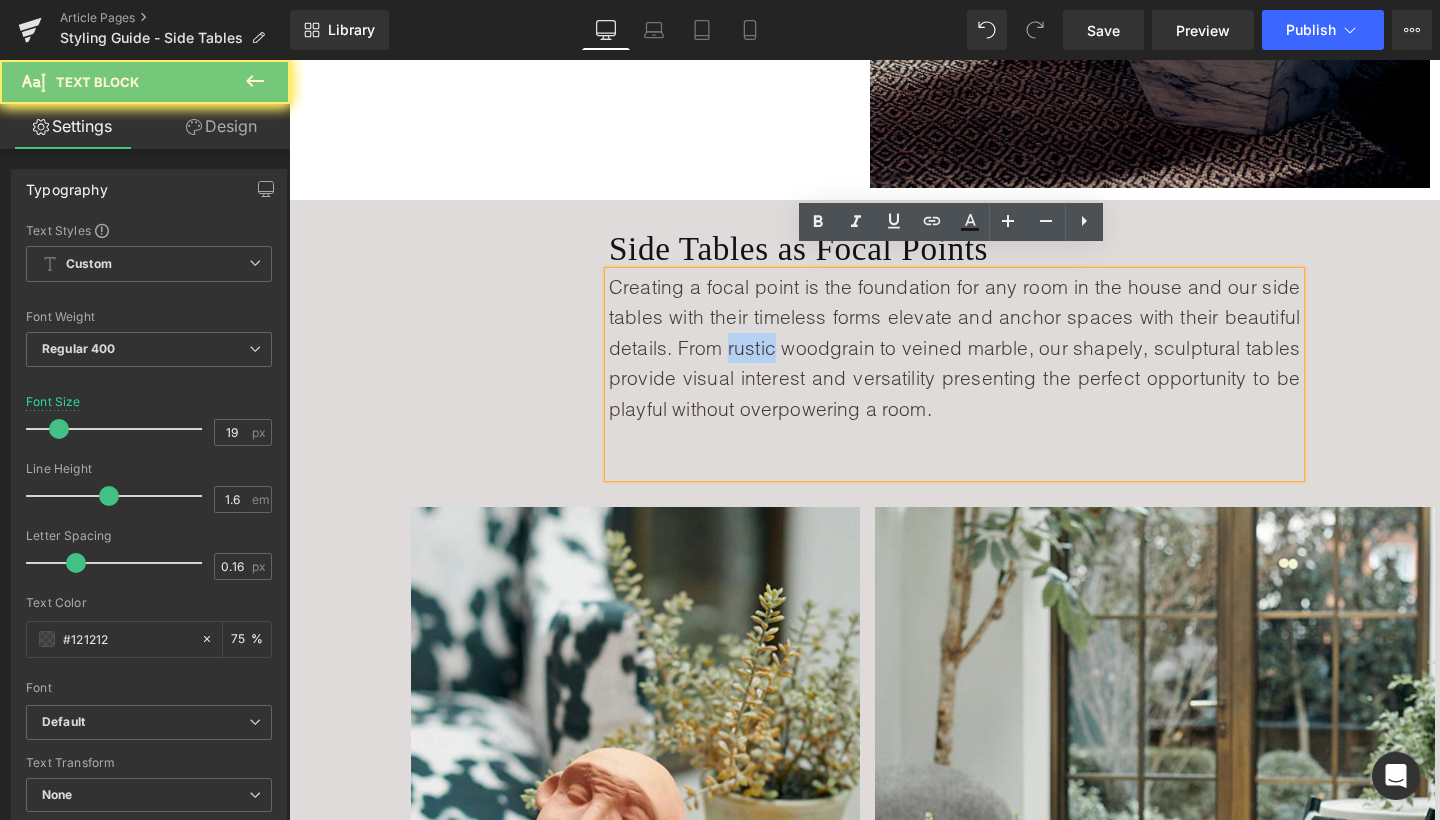 click on "Creating a focal point is the foundation for any room in the house and our side tables with their timeless forms elevate and anchor spaces with their beautiful details. From rustic woodgrain to veined marble, our shapely, sculptural tables provide visual interest and versatility presenting the perfect opportunity to be playful without overpowering a room." at bounding box center (954, 348) 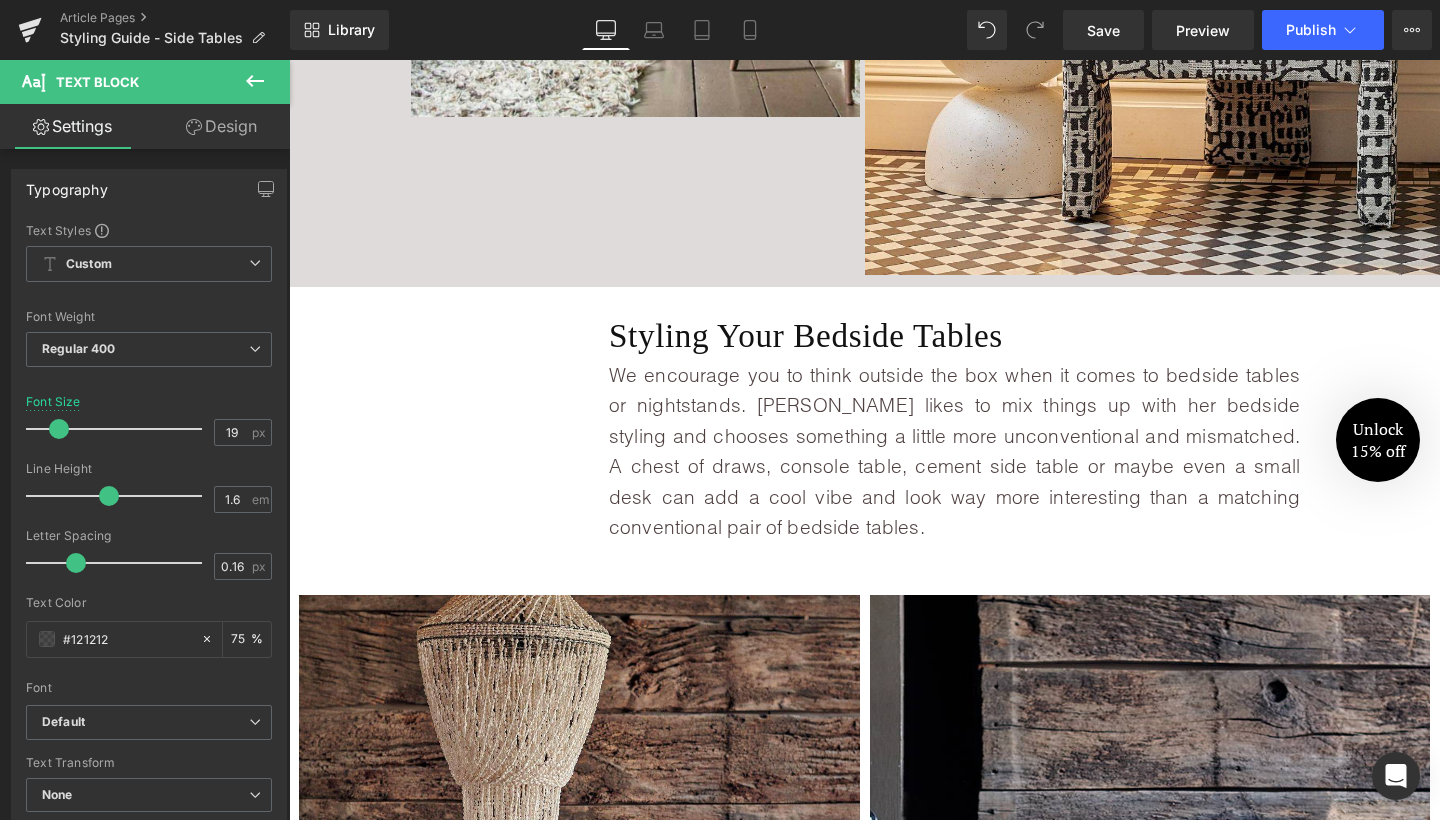 scroll, scrollTop: 4580, scrollLeft: 0, axis: vertical 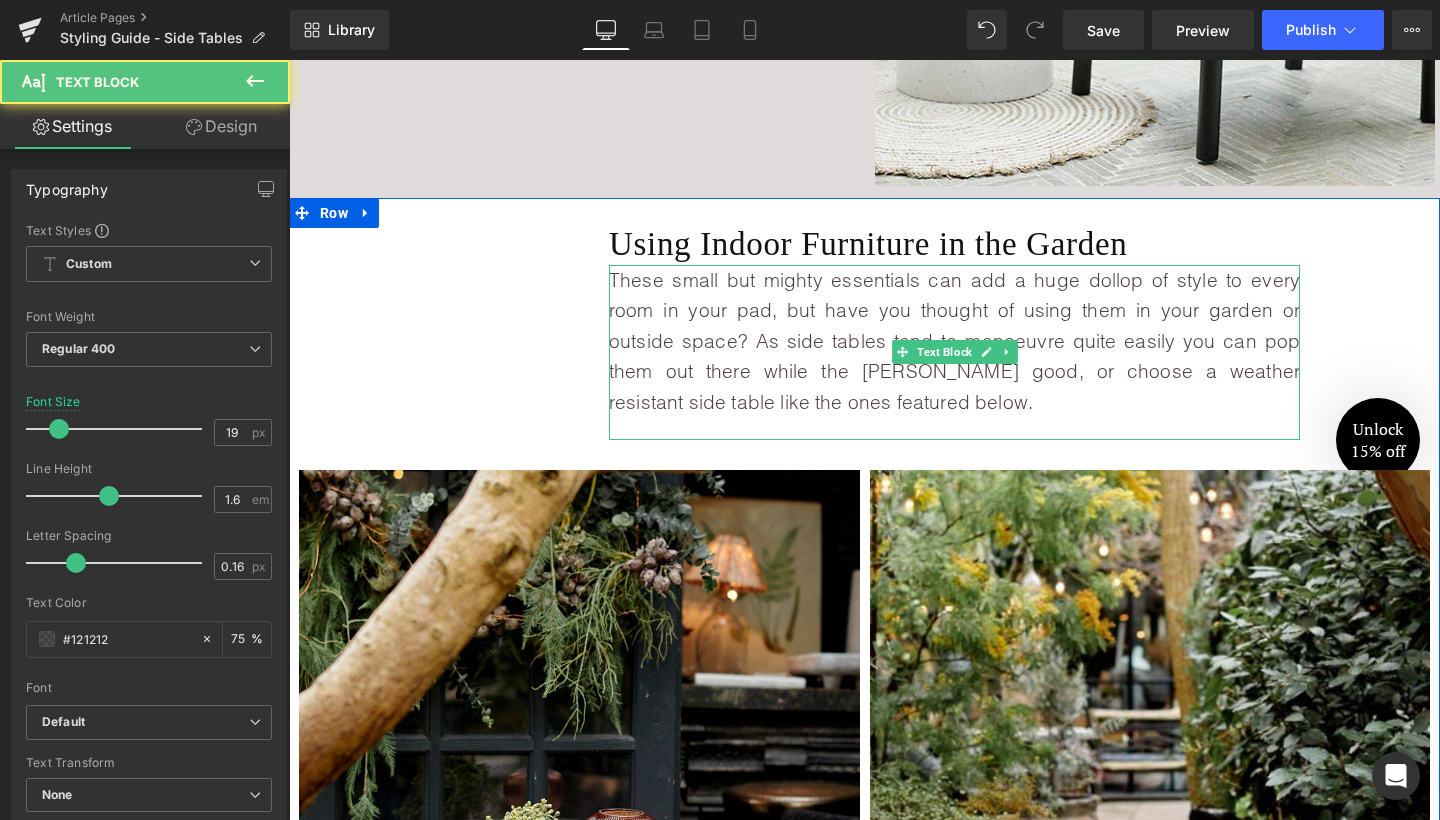 click on "These small but mighty essentials can add a huge dollop of style to every room in your pad, but have you thought of using them in your garden or outside space? As side tables tend to manoeuvre quite easily you can pop them out there while the [PERSON_NAME] good, or choose a weather resistant side table like the ones featured below." at bounding box center [954, 341] 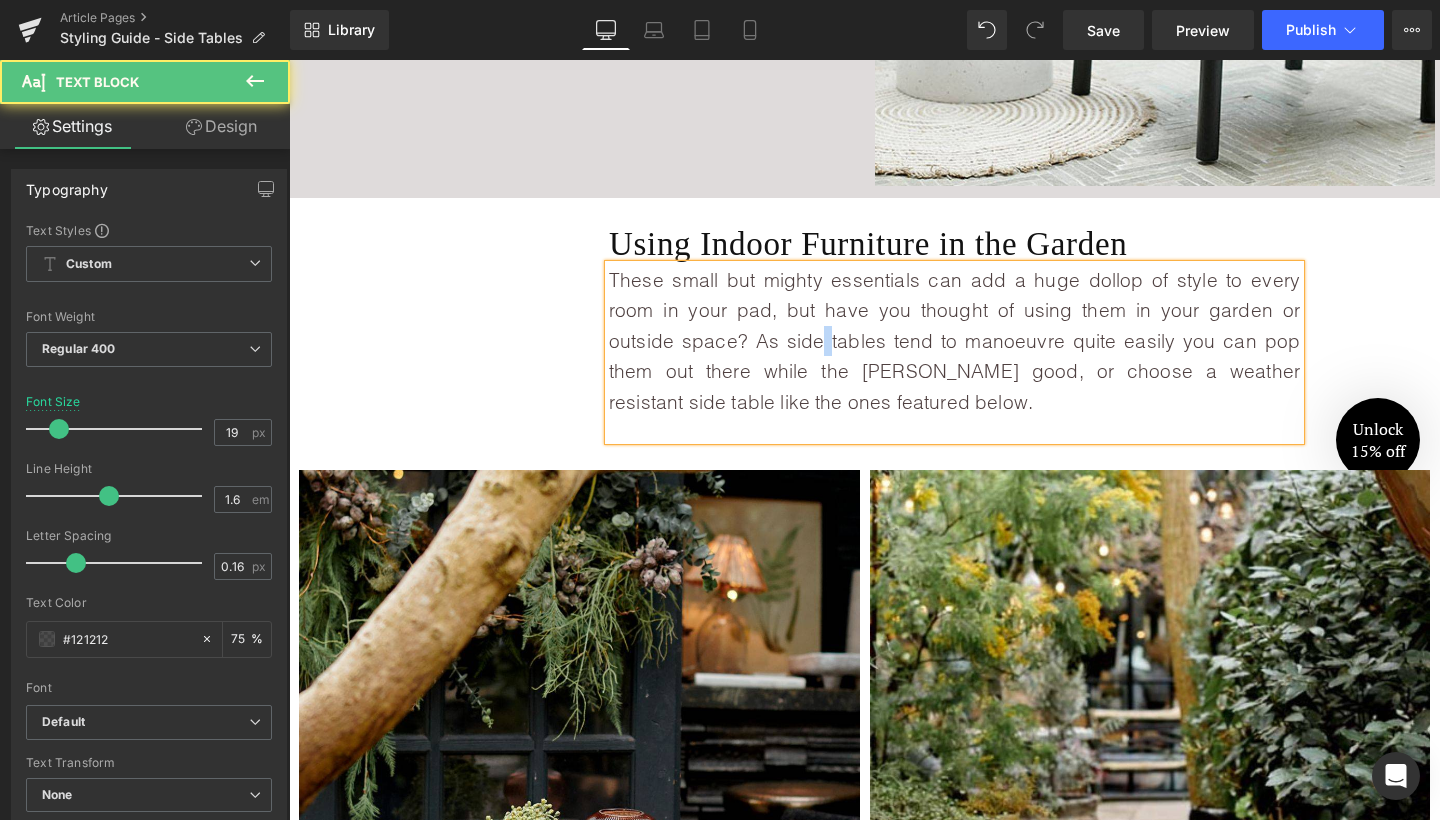 click on "These small but mighty essentials can add a huge dollop of style to every room in your pad, but have you thought of using them in your garden or outside space? As side tables tend to manoeuvre quite easily you can pop them out there while the [PERSON_NAME] good, or choose a weather resistant side table like the ones featured below." at bounding box center [954, 341] 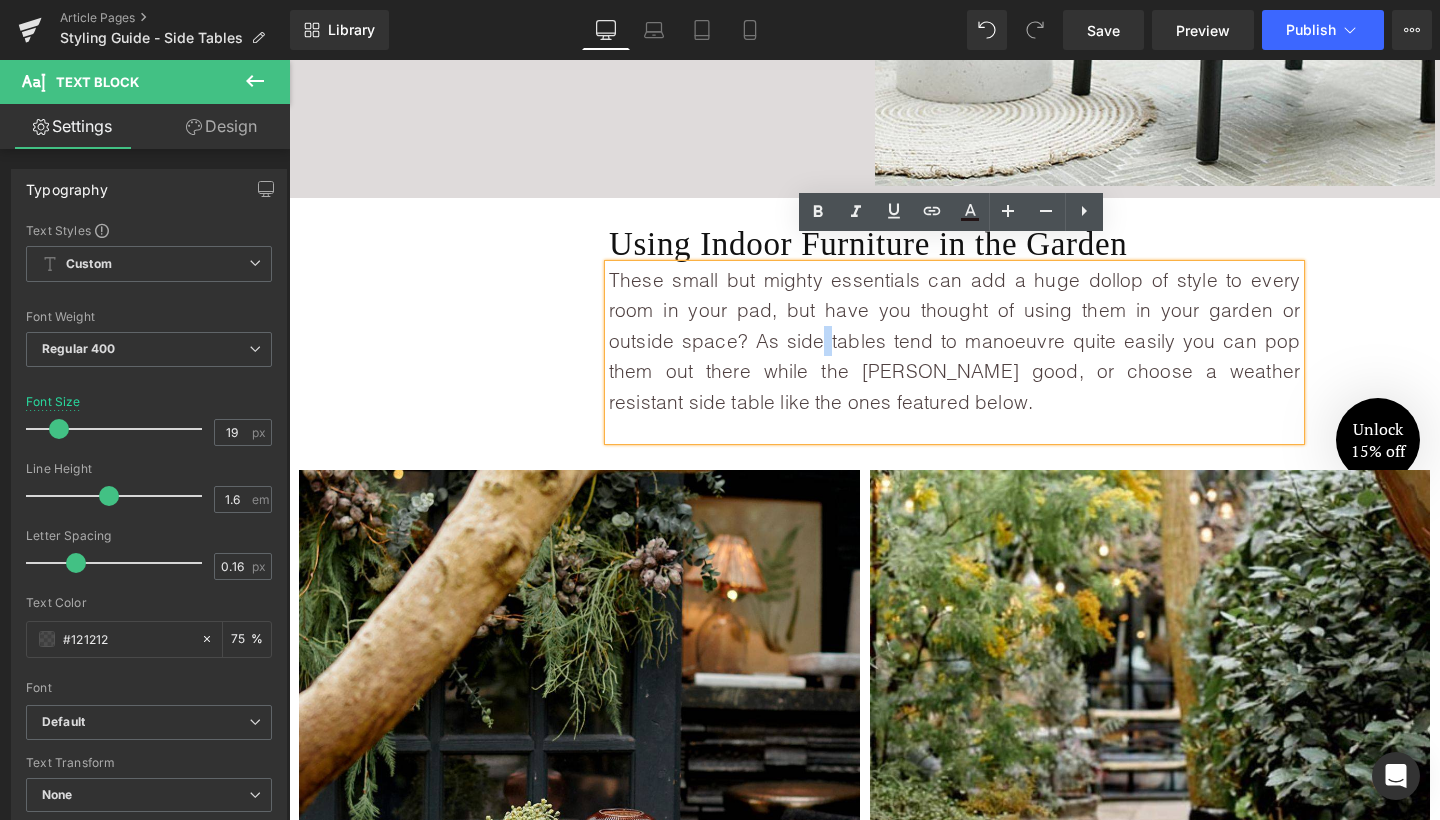 click on "These small but mighty essentials can add a huge dollop of style to every room in your pad, but have you thought of using them in your garden or outside space? As side tables tend to manoeuvre quite easily you can pop them out there while the [PERSON_NAME] good, or choose a weather resistant side table like the ones featured below." at bounding box center (954, 341) 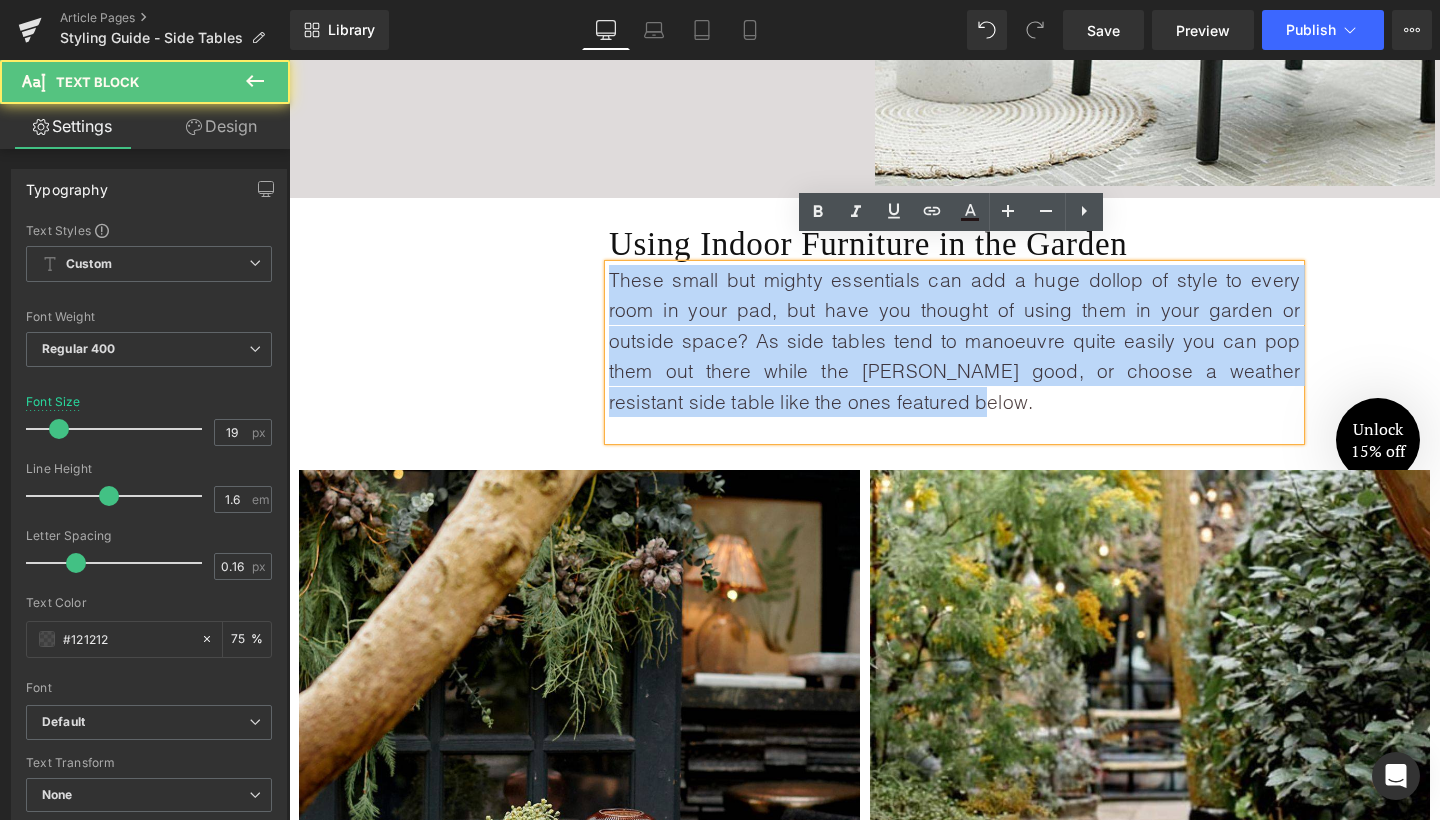 click on "These small but mighty essentials can add a huge dollop of style to every room in your pad, but have you thought of using them in your garden or outside space? As side tables tend to manoeuvre quite easily you can pop them out there while the [PERSON_NAME] good, or choose a weather resistant side table like the ones featured below." at bounding box center (954, 341) 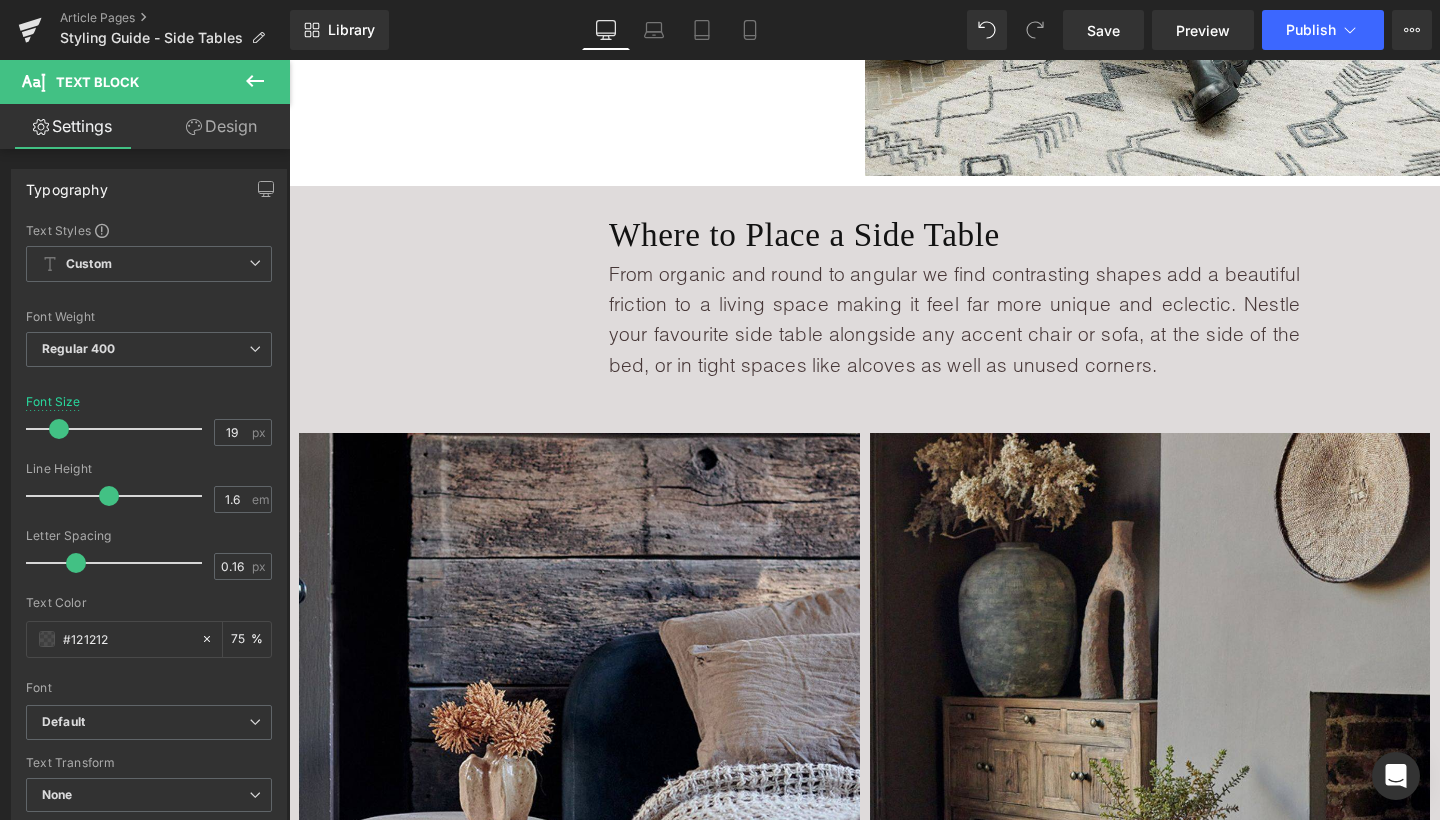 scroll, scrollTop: 1646, scrollLeft: 0, axis: vertical 